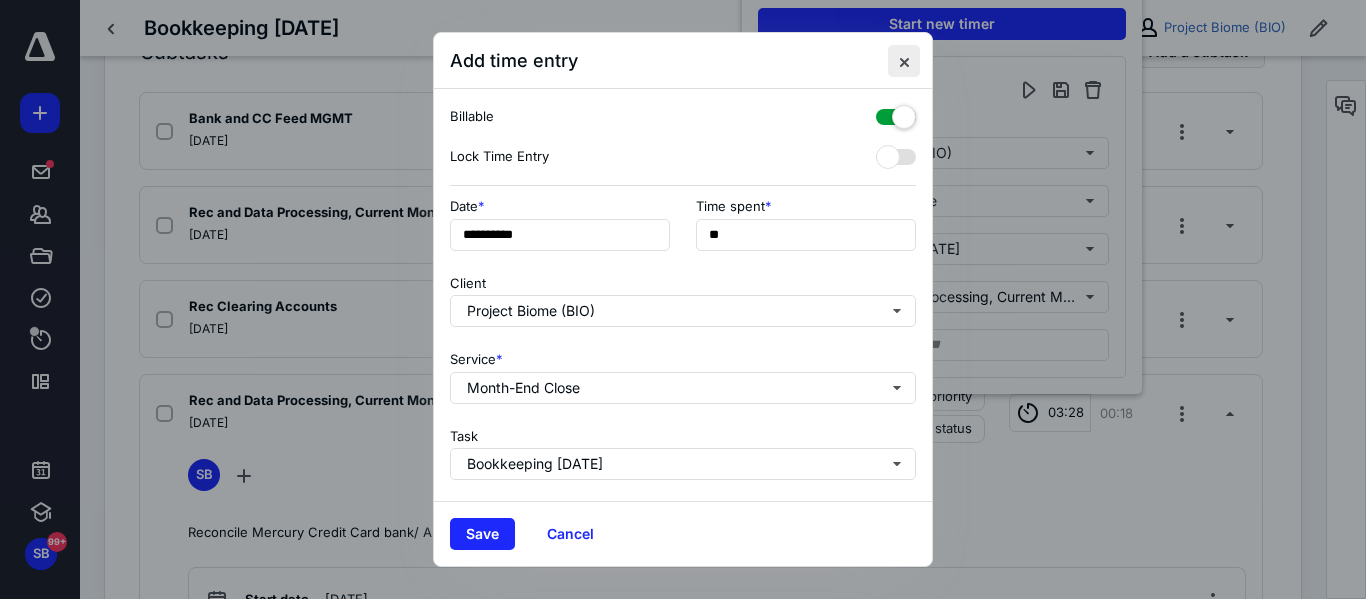 scroll, scrollTop: 0, scrollLeft: 0, axis: both 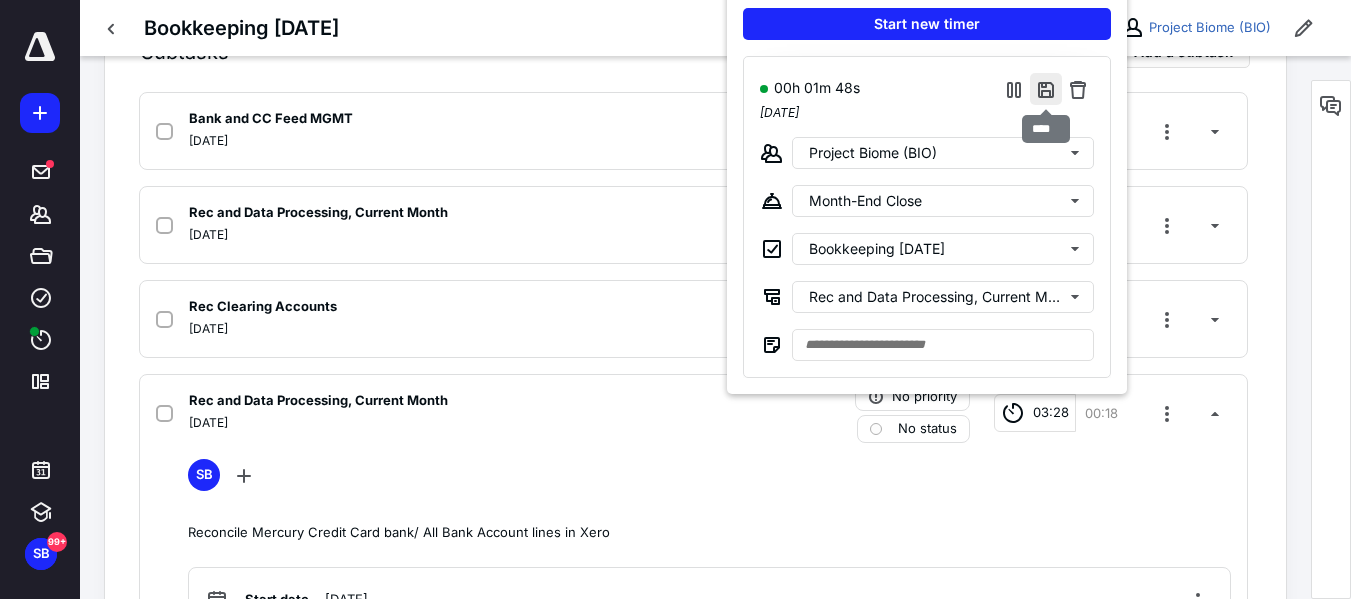click at bounding box center [1046, 89] 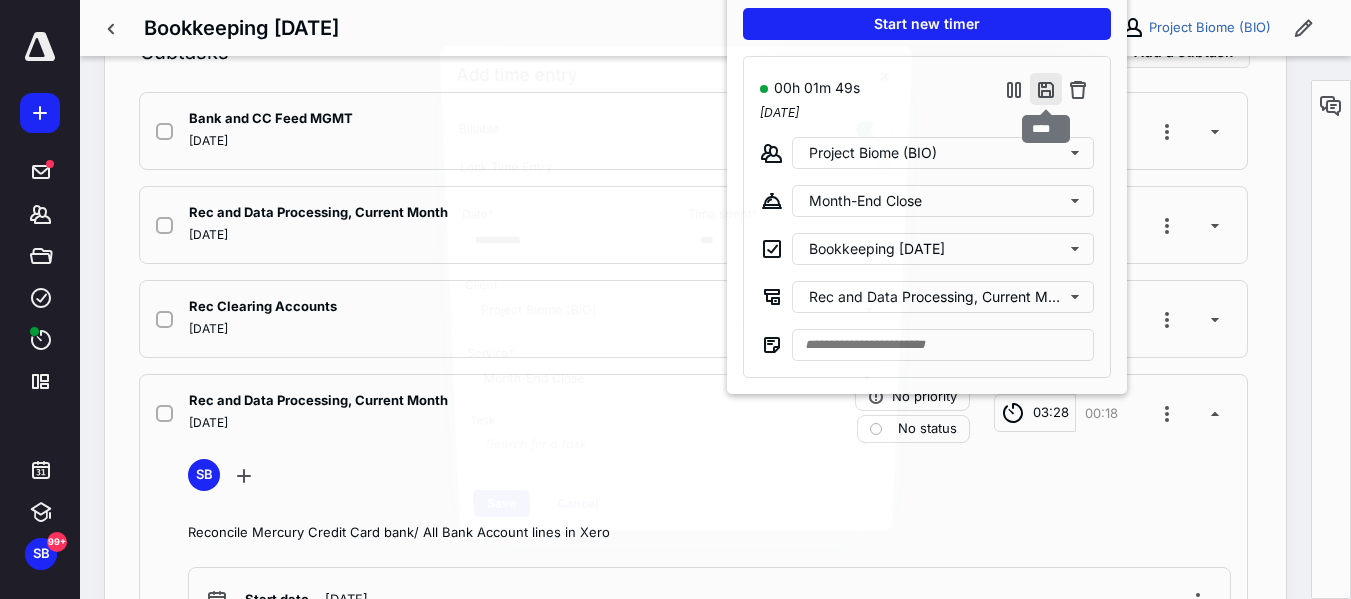 type on "**********" 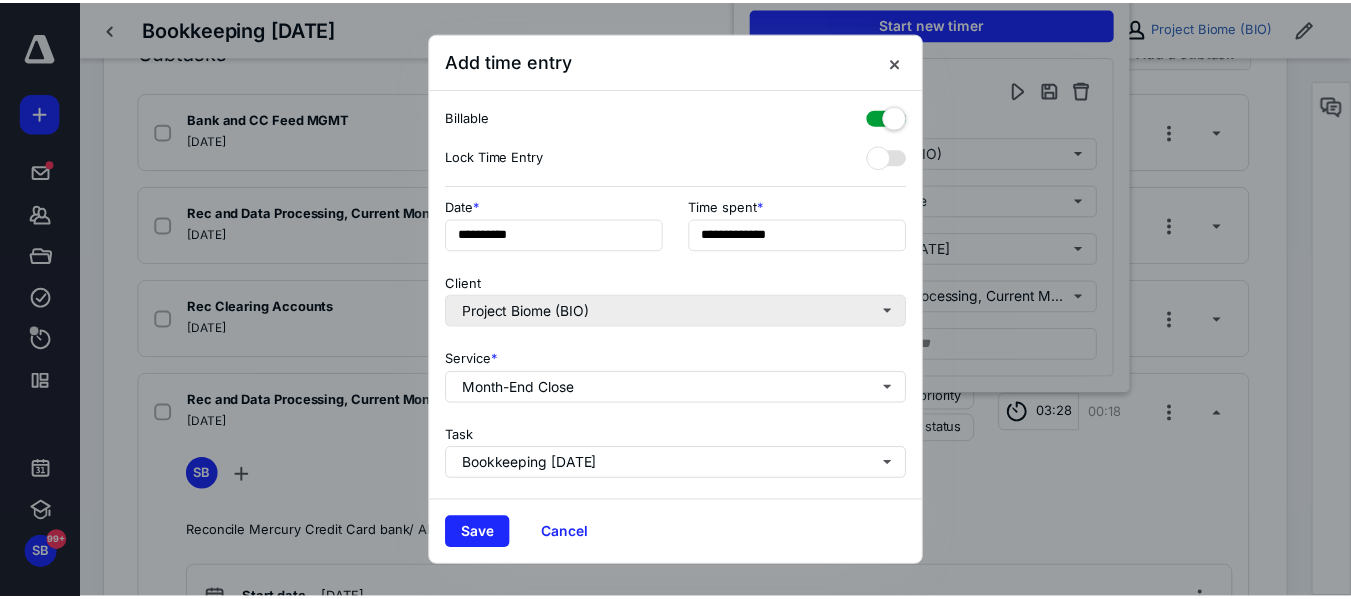 scroll, scrollTop: 303, scrollLeft: 0, axis: vertical 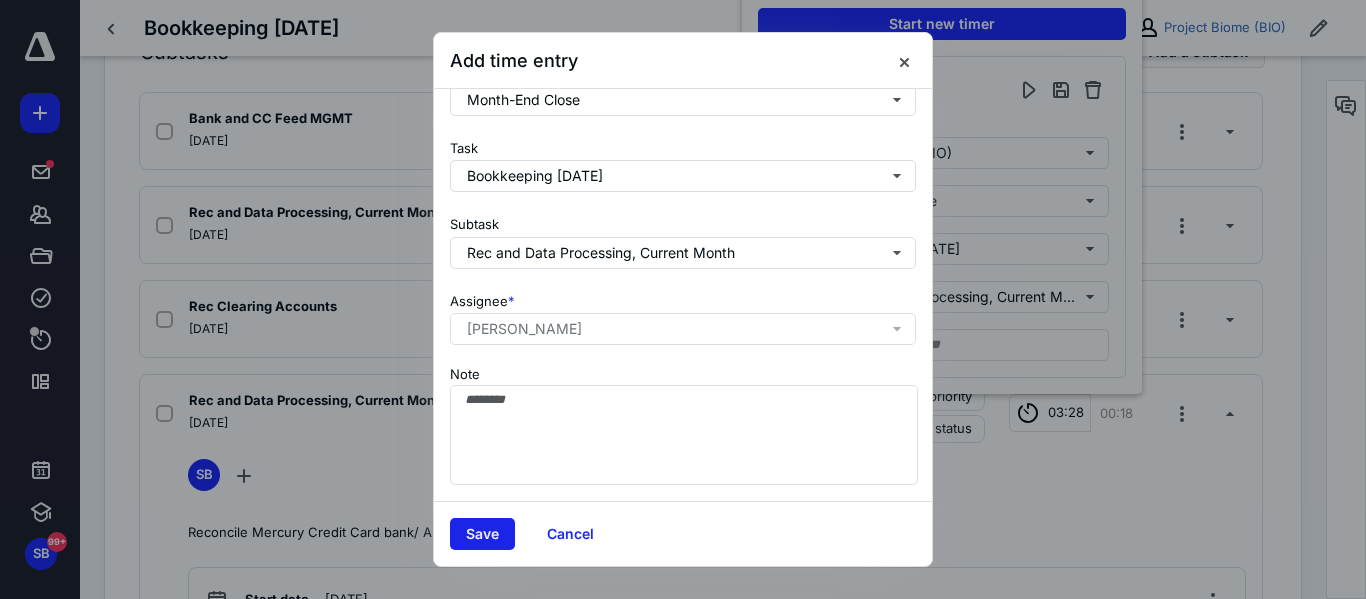 click on "Save" at bounding box center [482, 534] 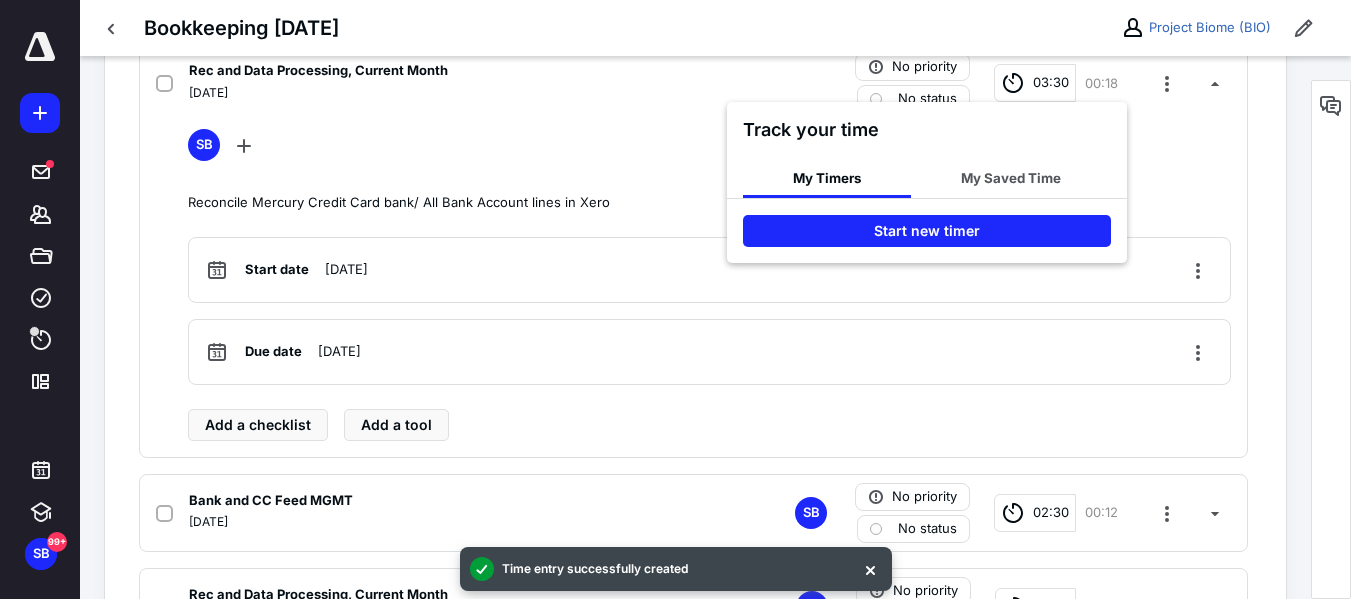 scroll, scrollTop: 901, scrollLeft: 0, axis: vertical 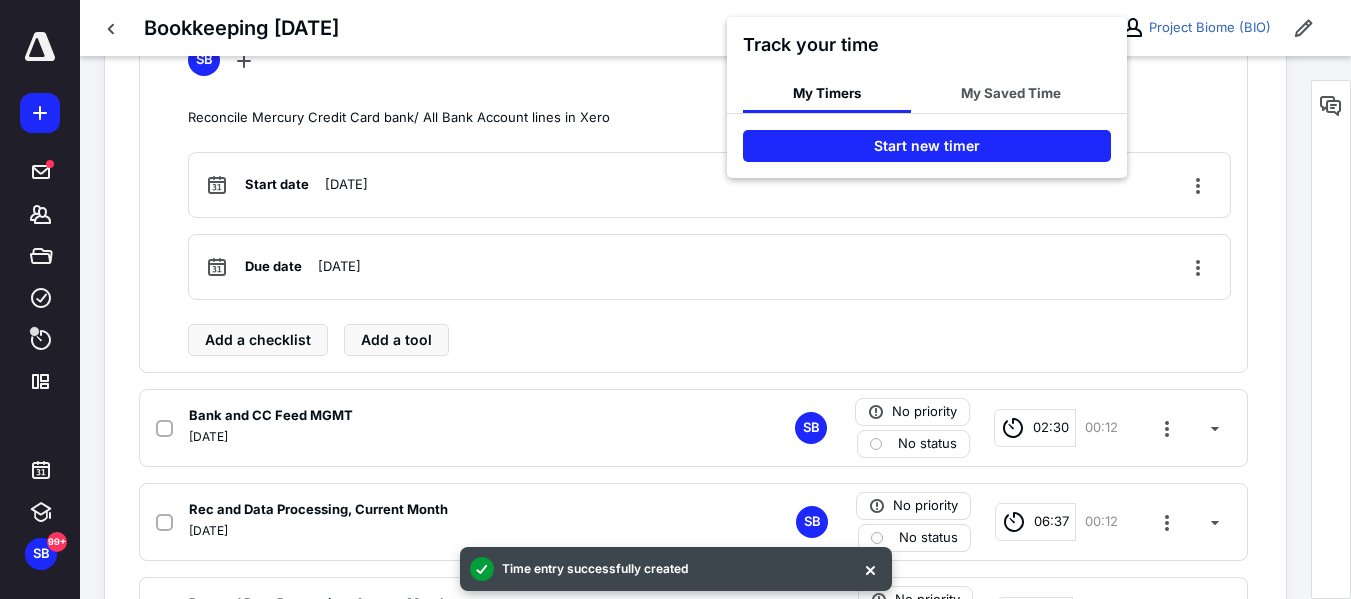 click at bounding box center [675, 299] 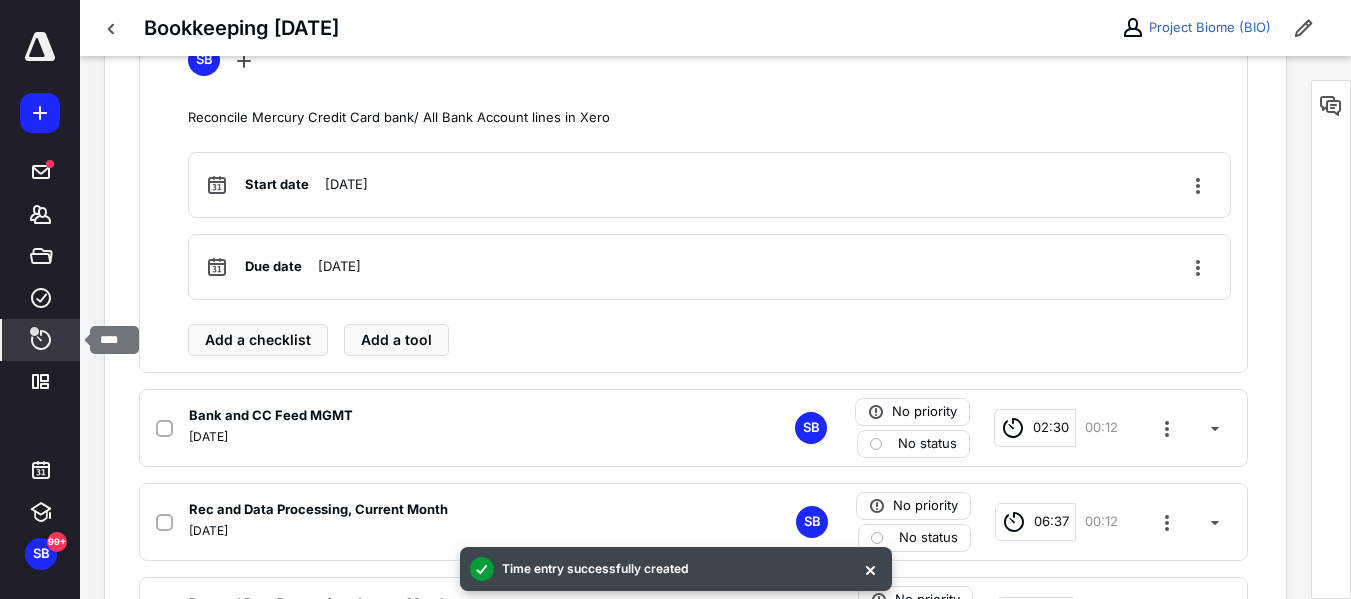 click 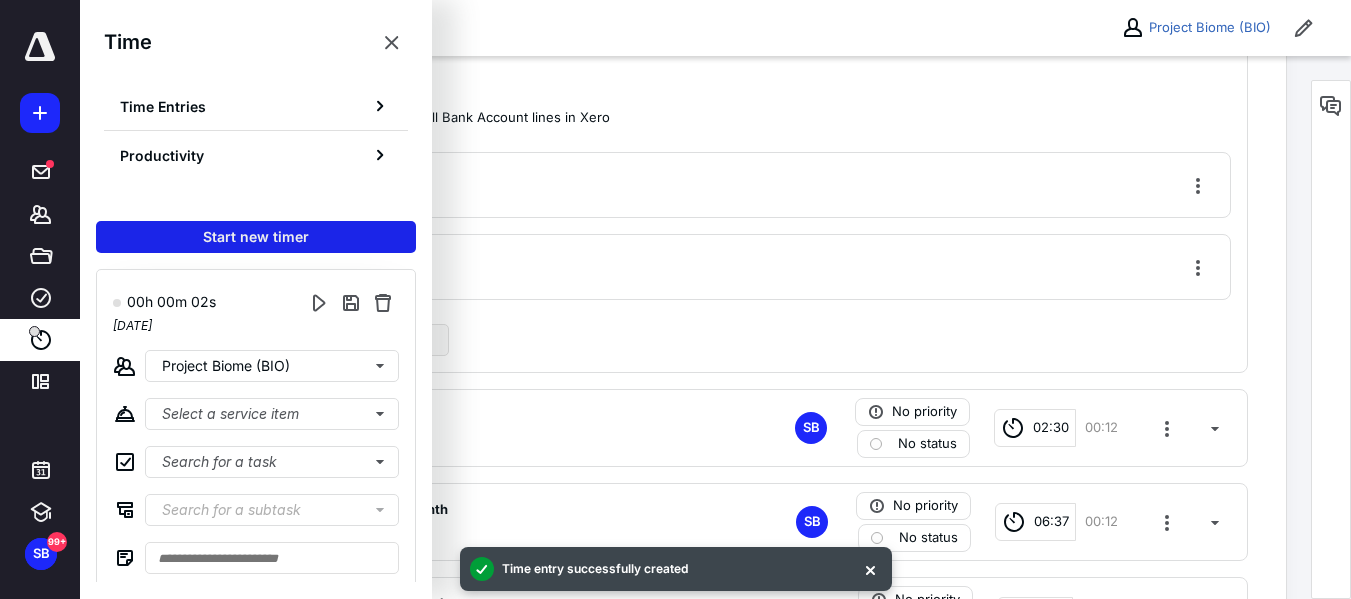 click on "Start new timer" at bounding box center [256, 237] 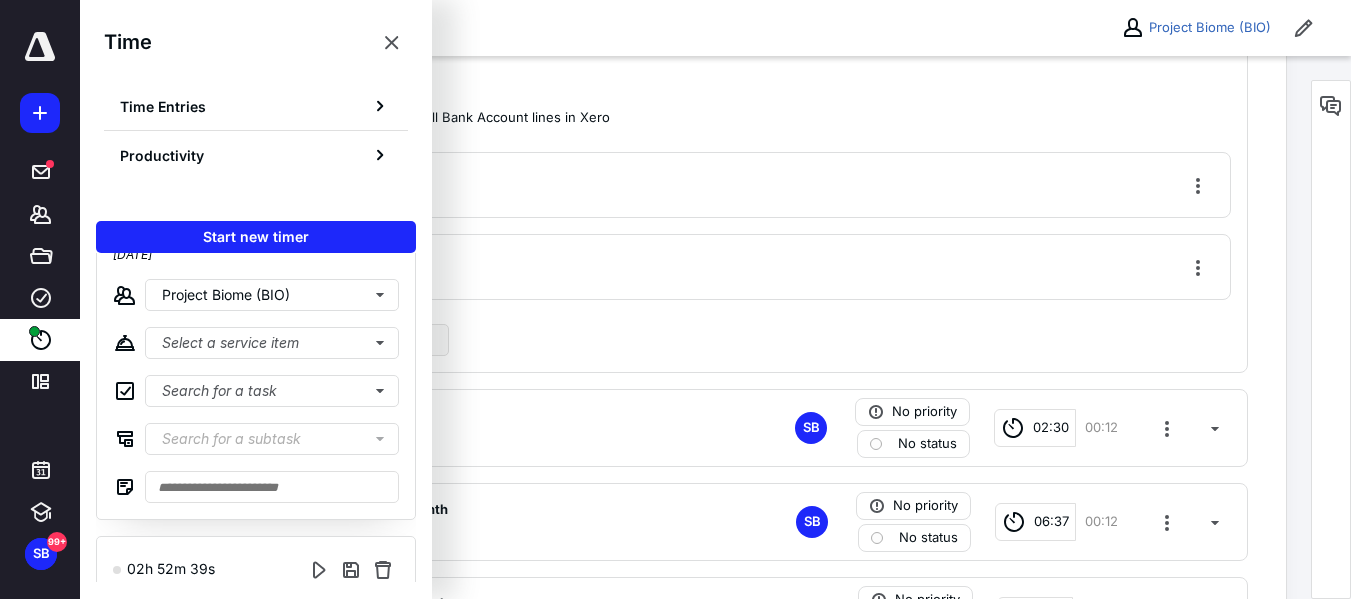 scroll, scrollTop: 410, scrollLeft: 0, axis: vertical 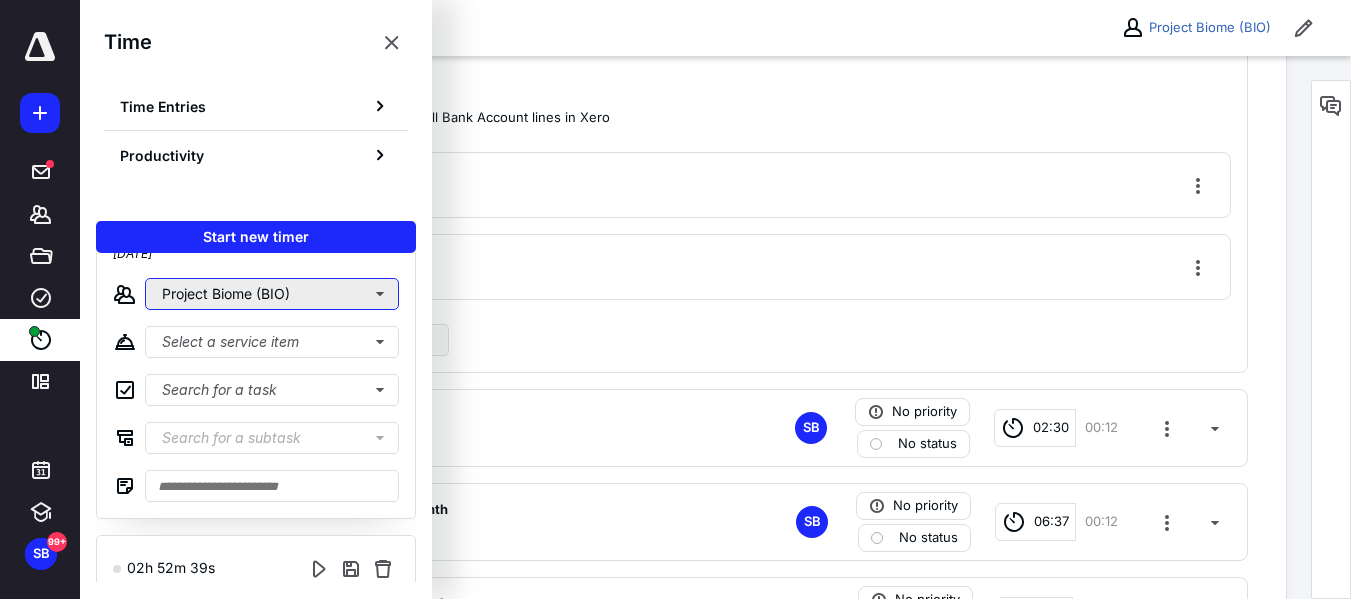 click on "Project Biome (BIO)" at bounding box center (272, 294) 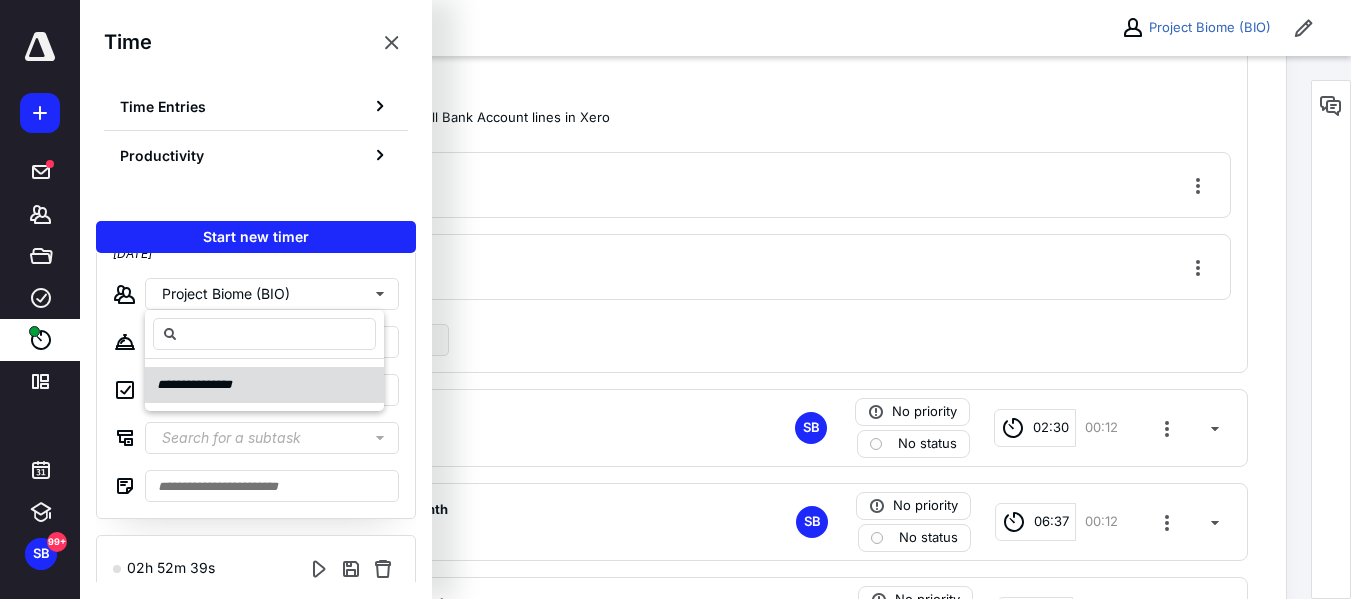 click on "**********" at bounding box center [203, 385] 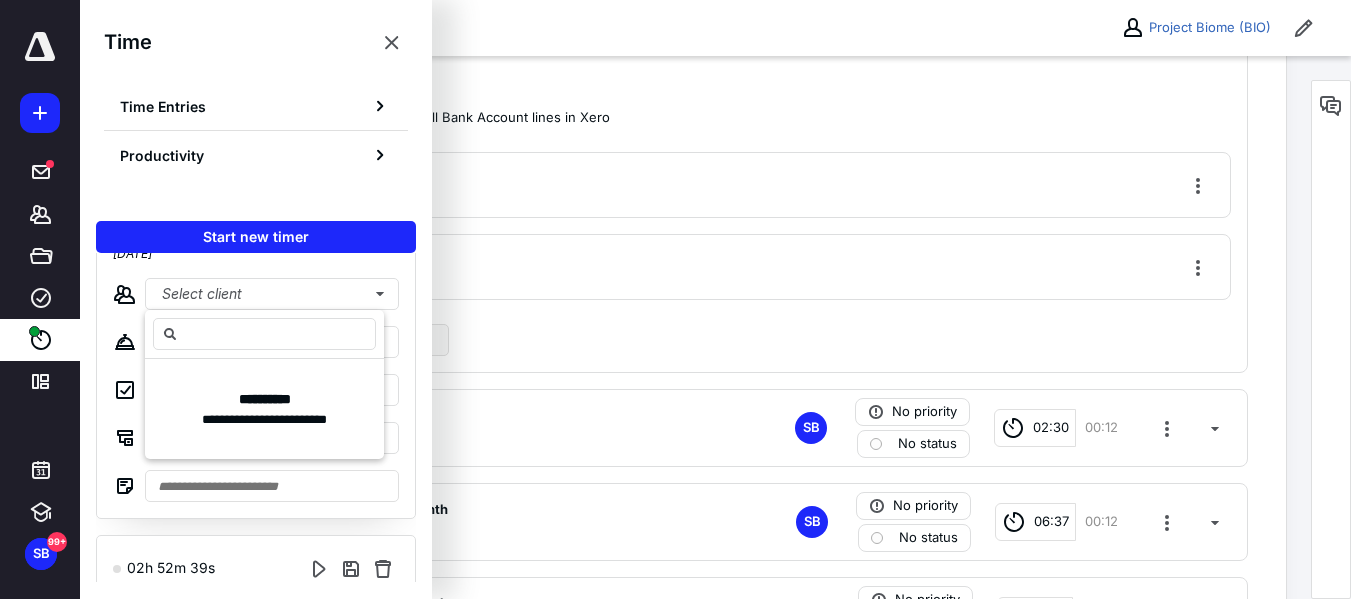 click on "Select a service item" at bounding box center (256, 342) 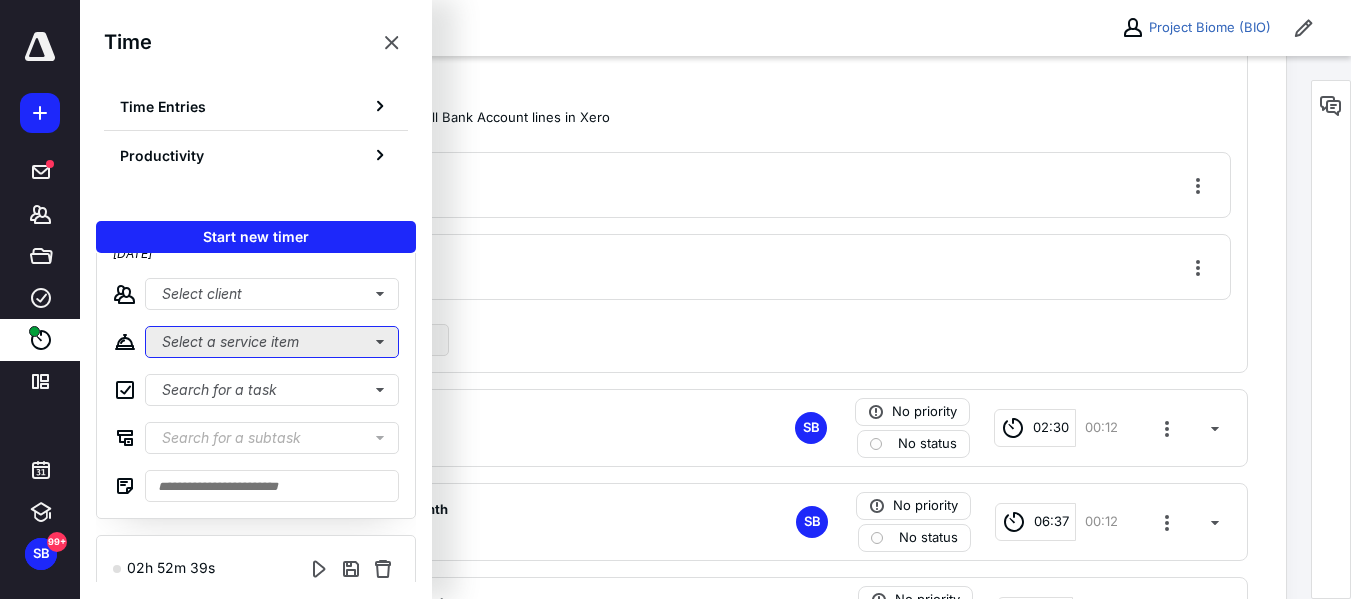 click on "Select a service item" at bounding box center (272, 4) 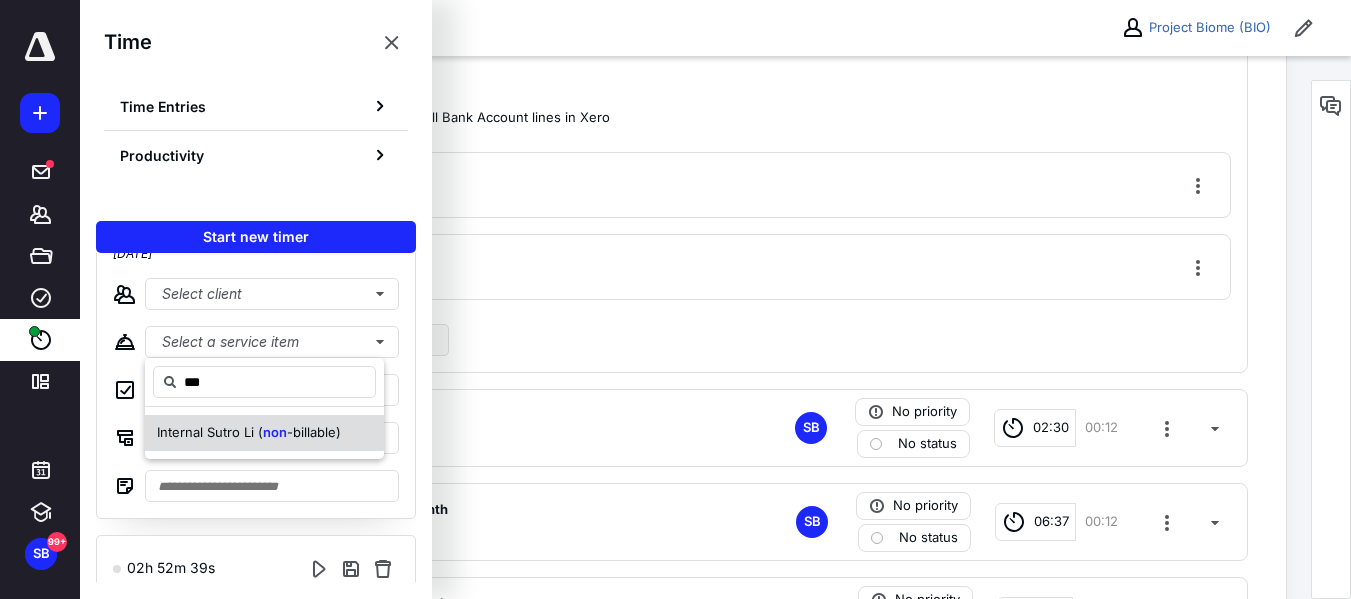 click on "Internal Sutro Li (" at bounding box center (210, 432) 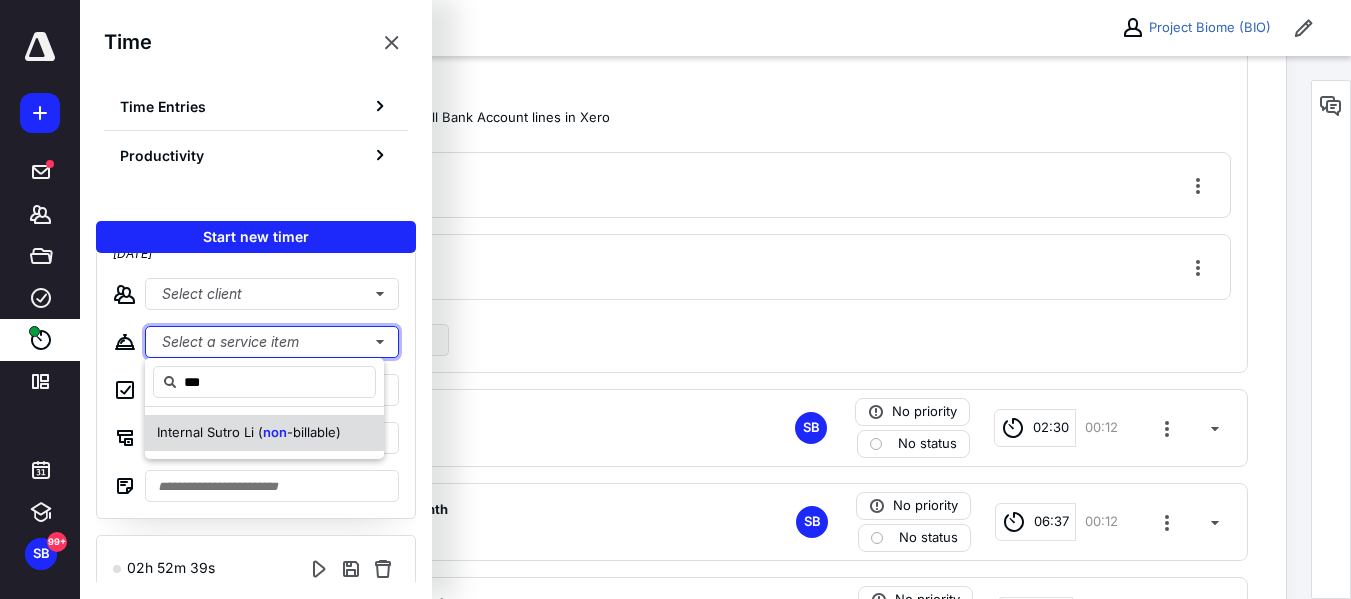 type 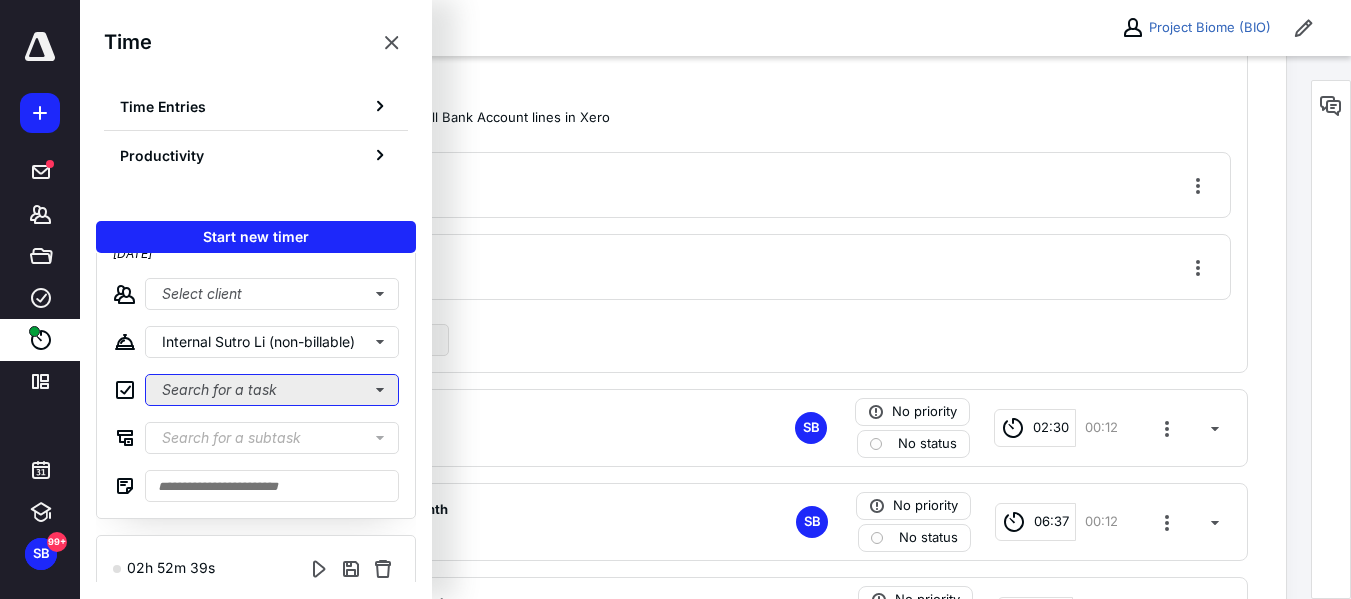 click on "Search for a task" at bounding box center [272, 390] 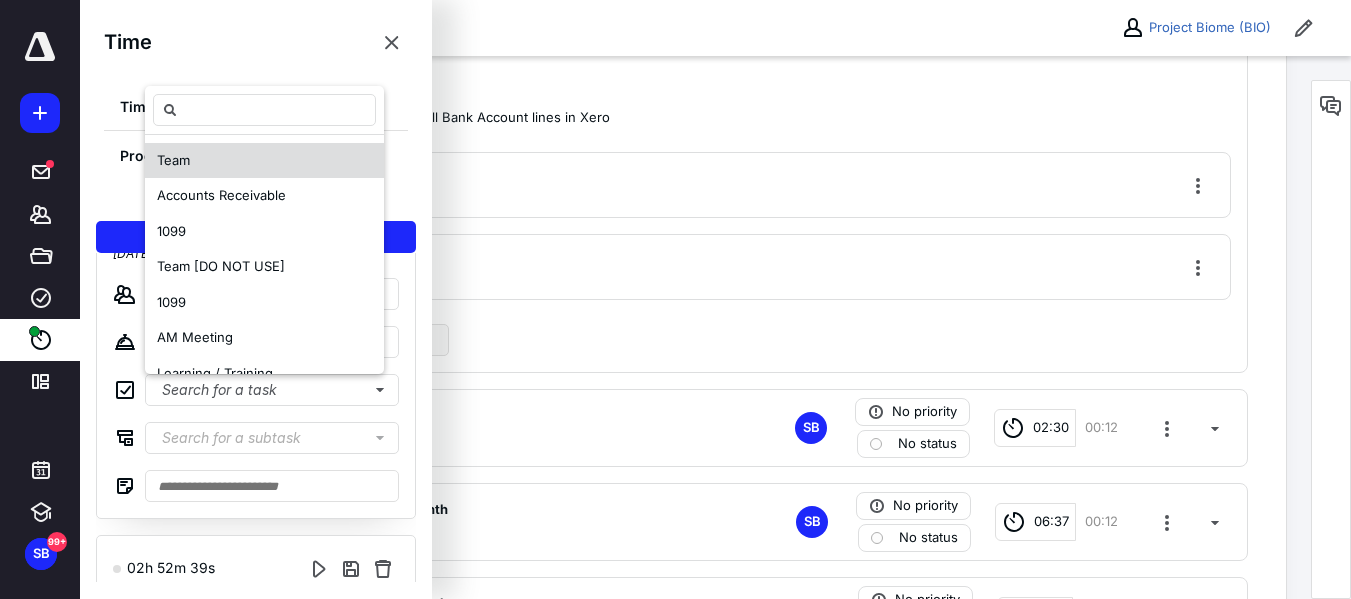 click on "Team" at bounding box center [264, 161] 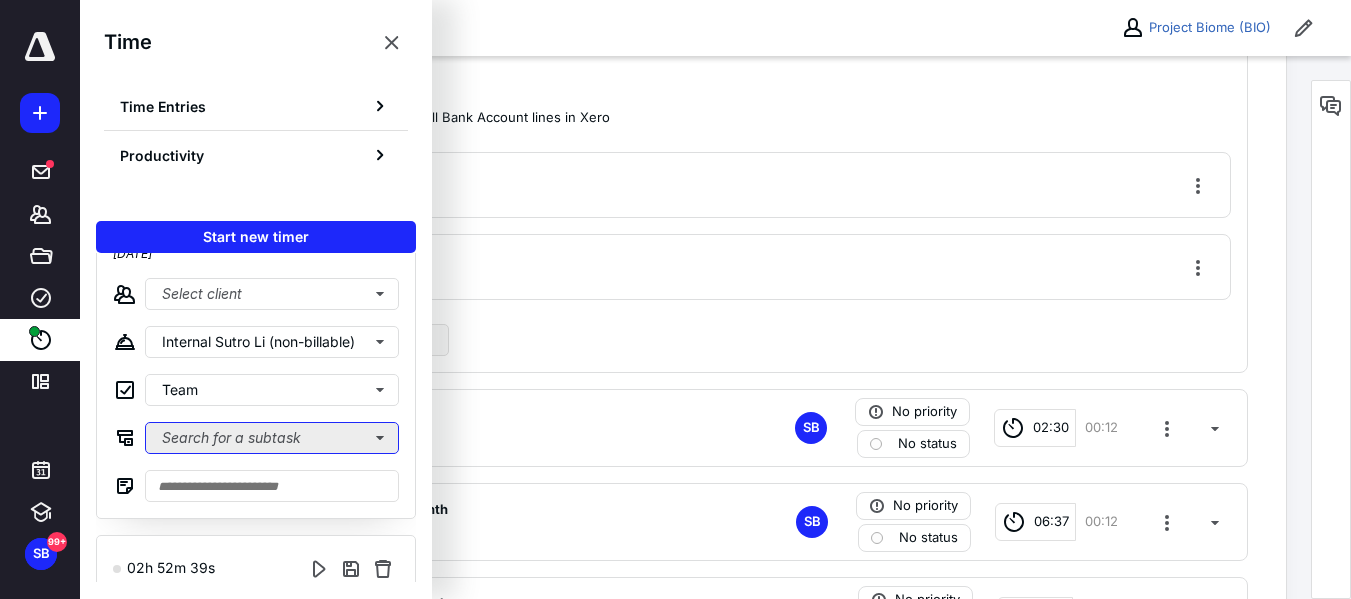 click on "Search for a subtask" at bounding box center (272, 438) 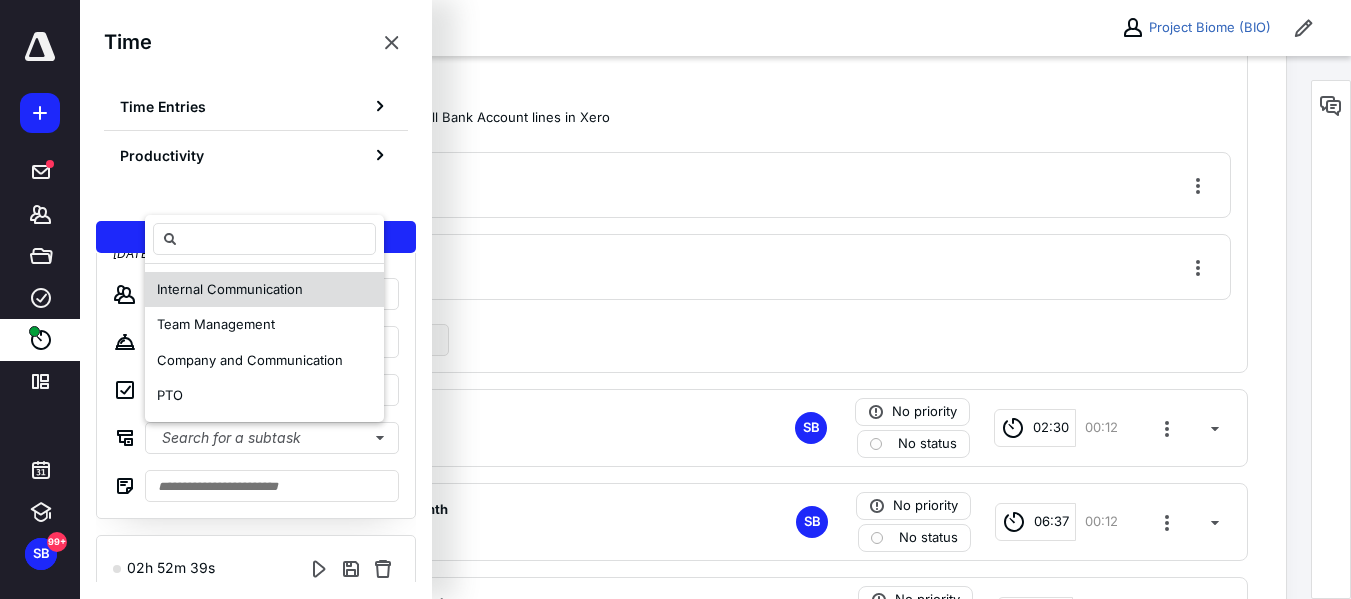 click on "Internal Communication" at bounding box center [230, 289] 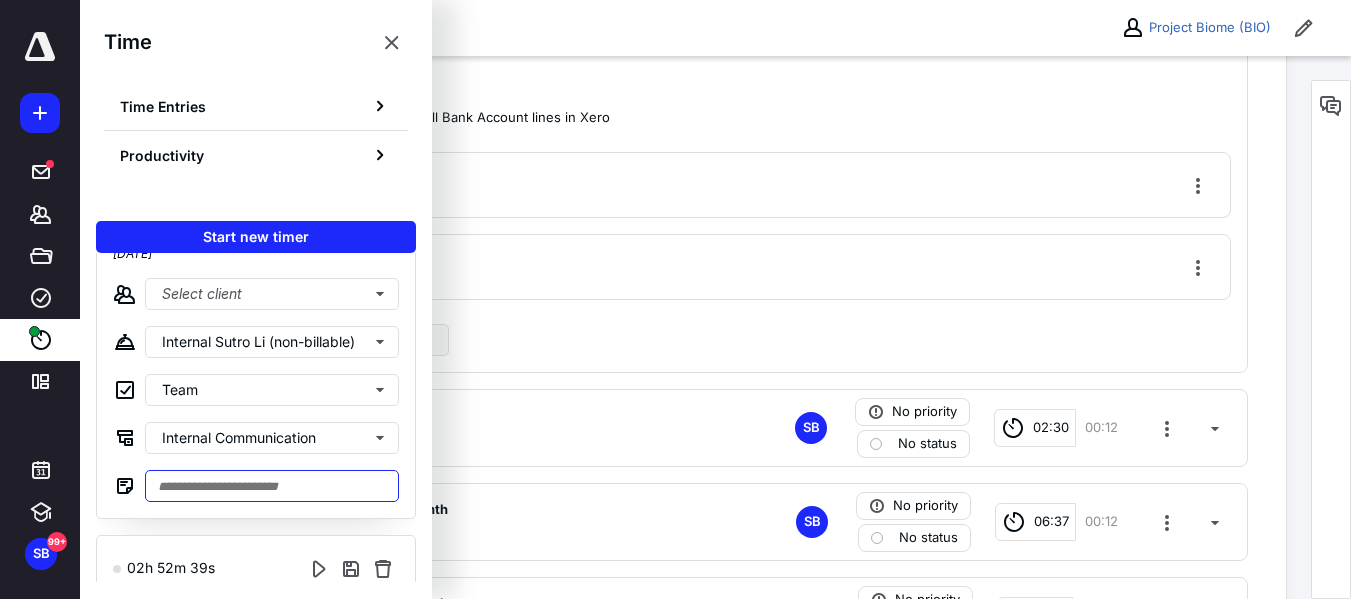 click at bounding box center [272, 486] 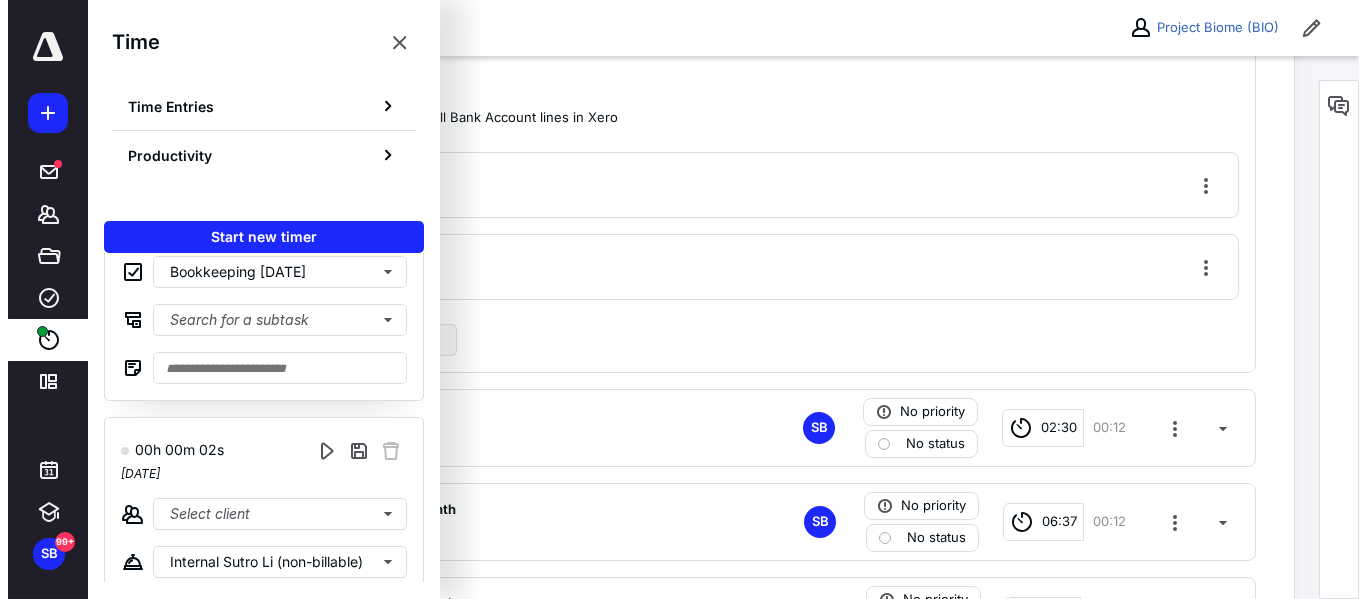 scroll, scrollTop: 187, scrollLeft: 0, axis: vertical 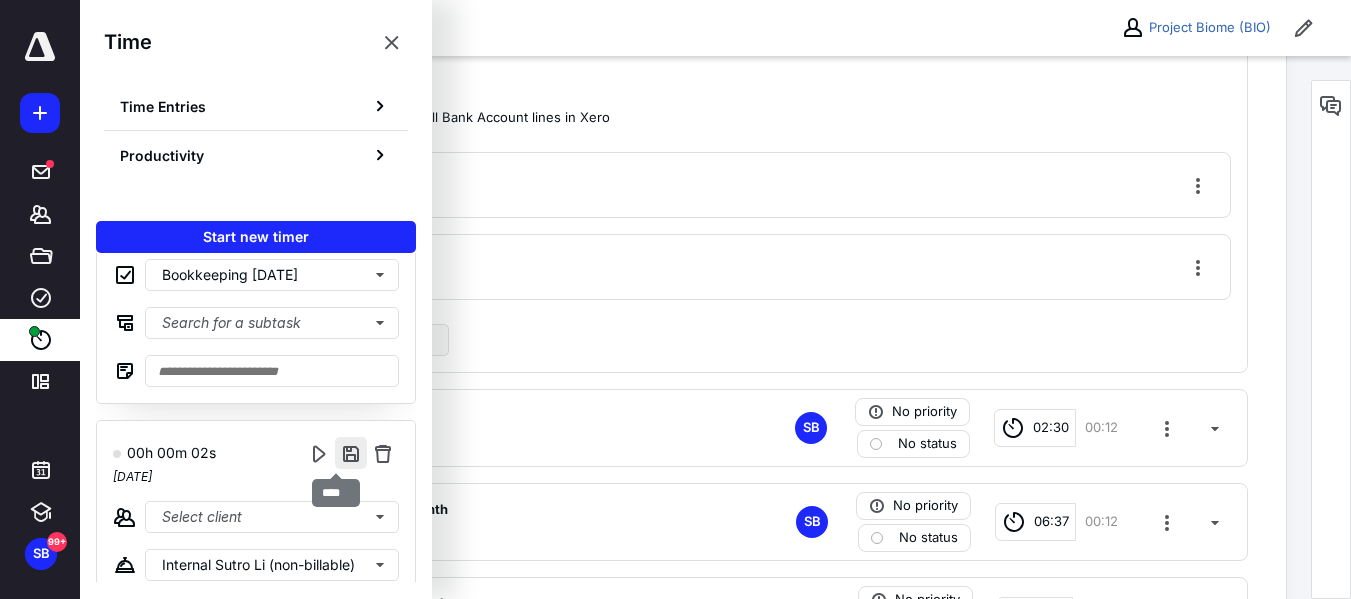 type on "********" 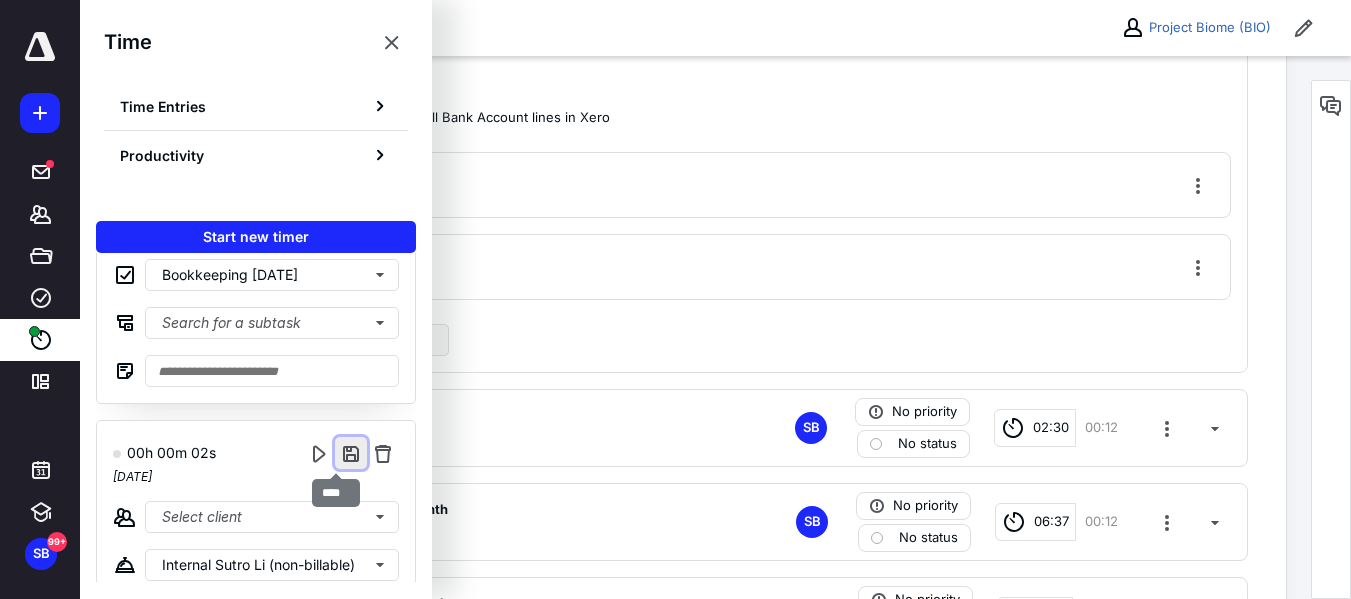click at bounding box center (351, 453) 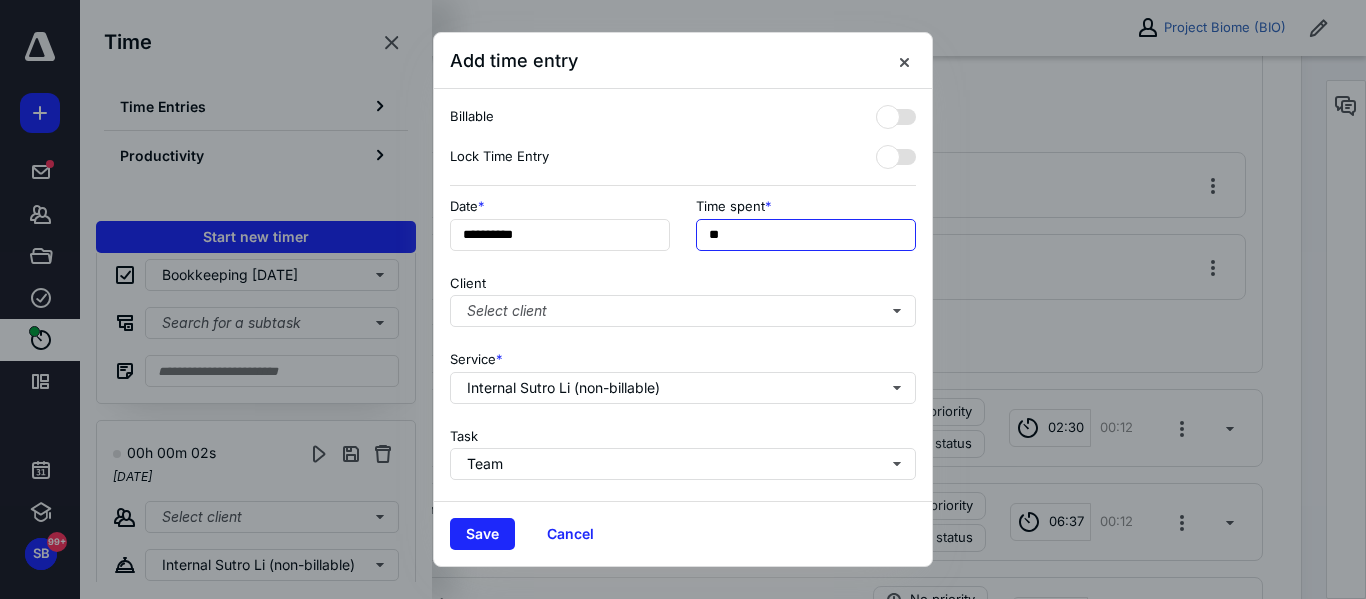 click on "**" at bounding box center [806, 235] 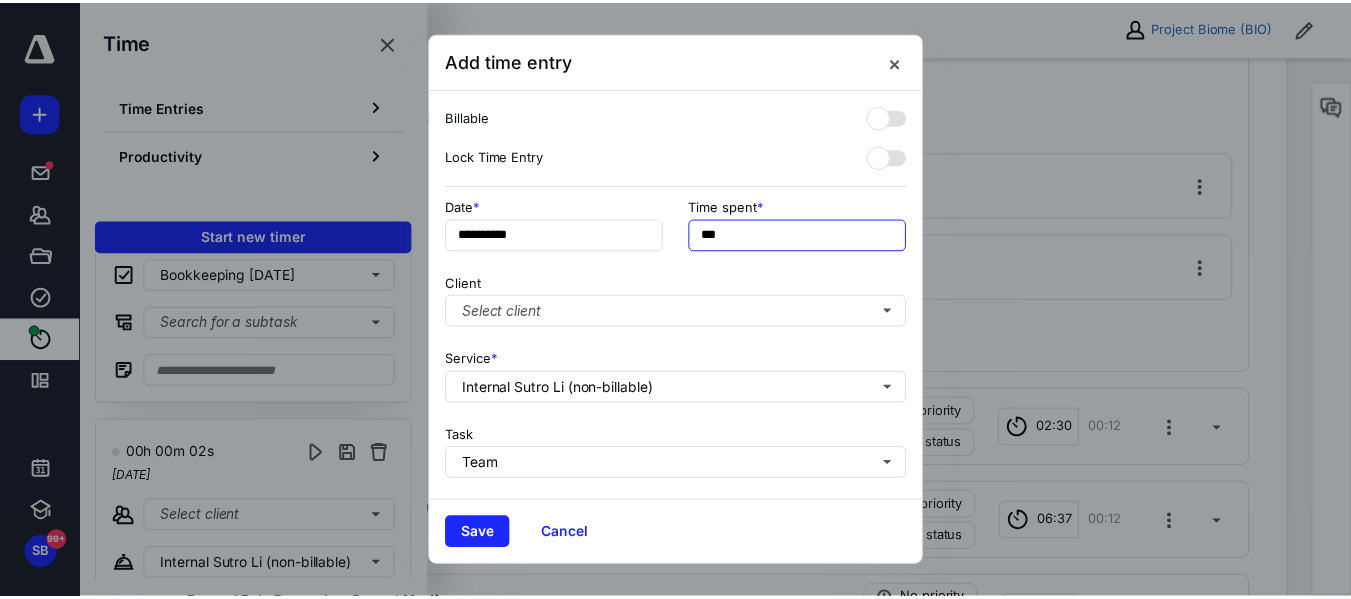 scroll, scrollTop: 303, scrollLeft: 0, axis: vertical 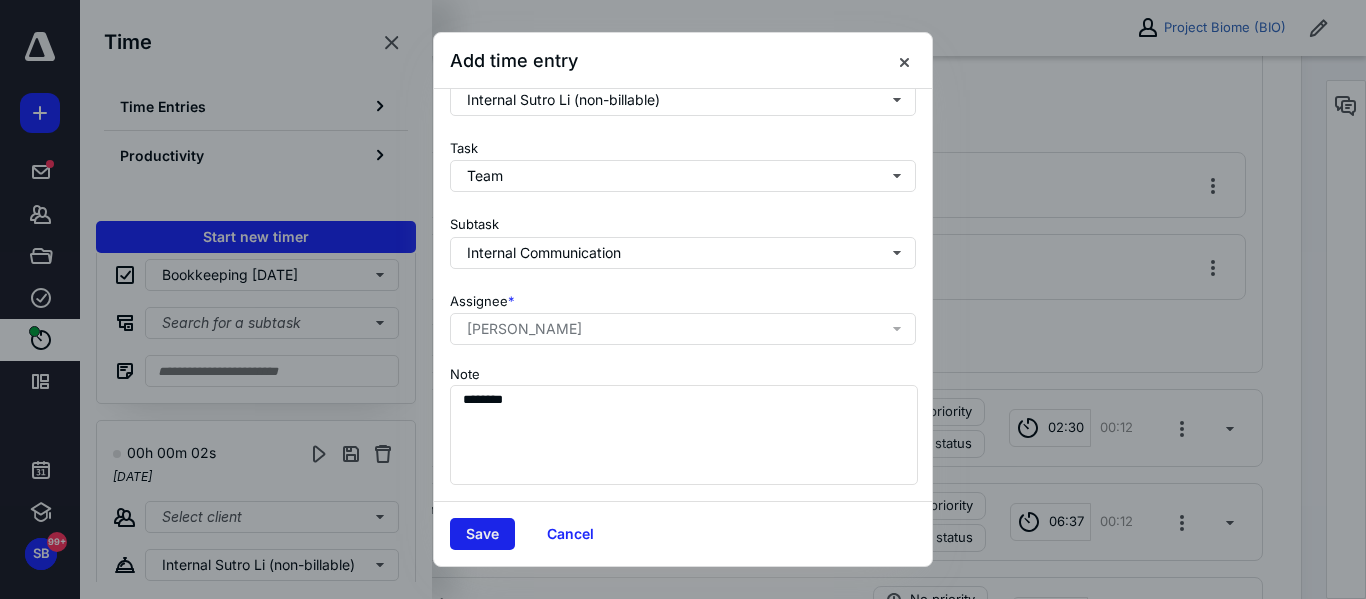 type on "***" 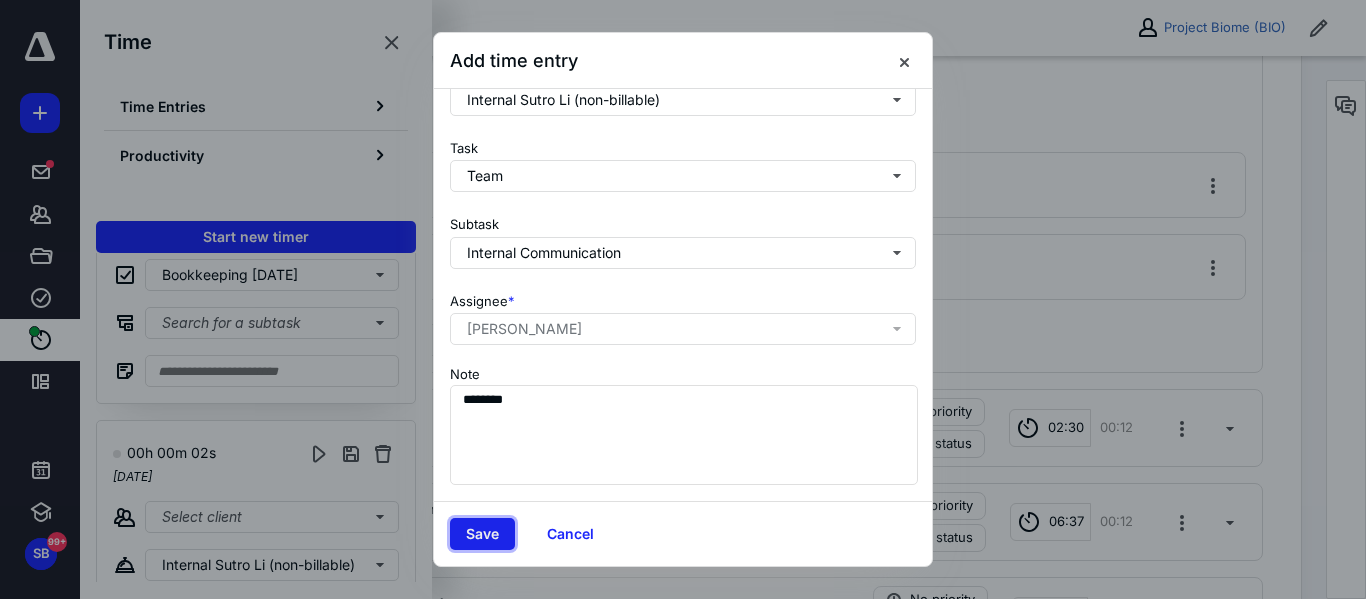 click on "Save" at bounding box center (482, 534) 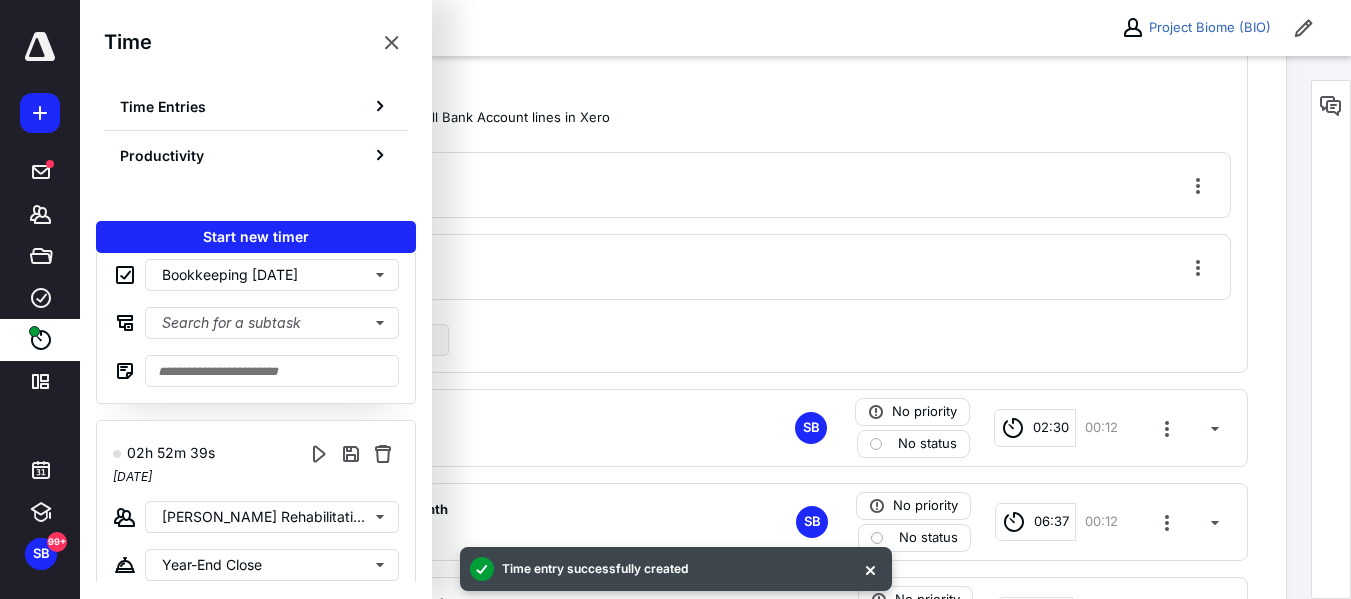 scroll, scrollTop: 0, scrollLeft: 0, axis: both 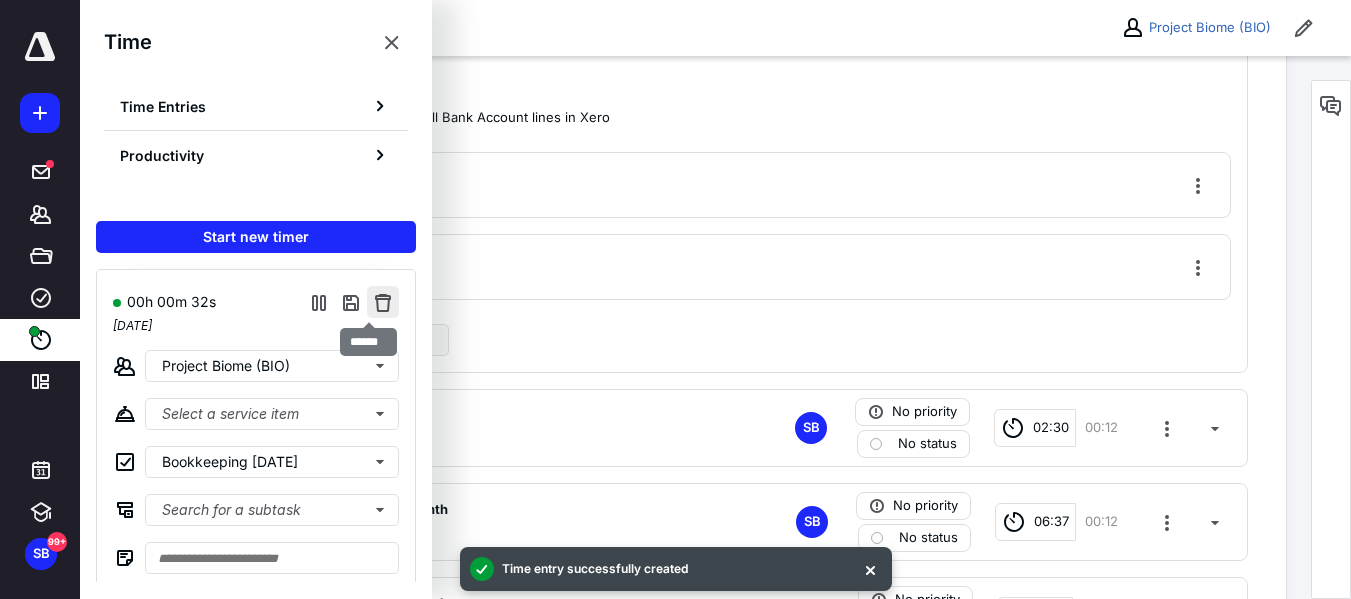 click at bounding box center [383, 302] 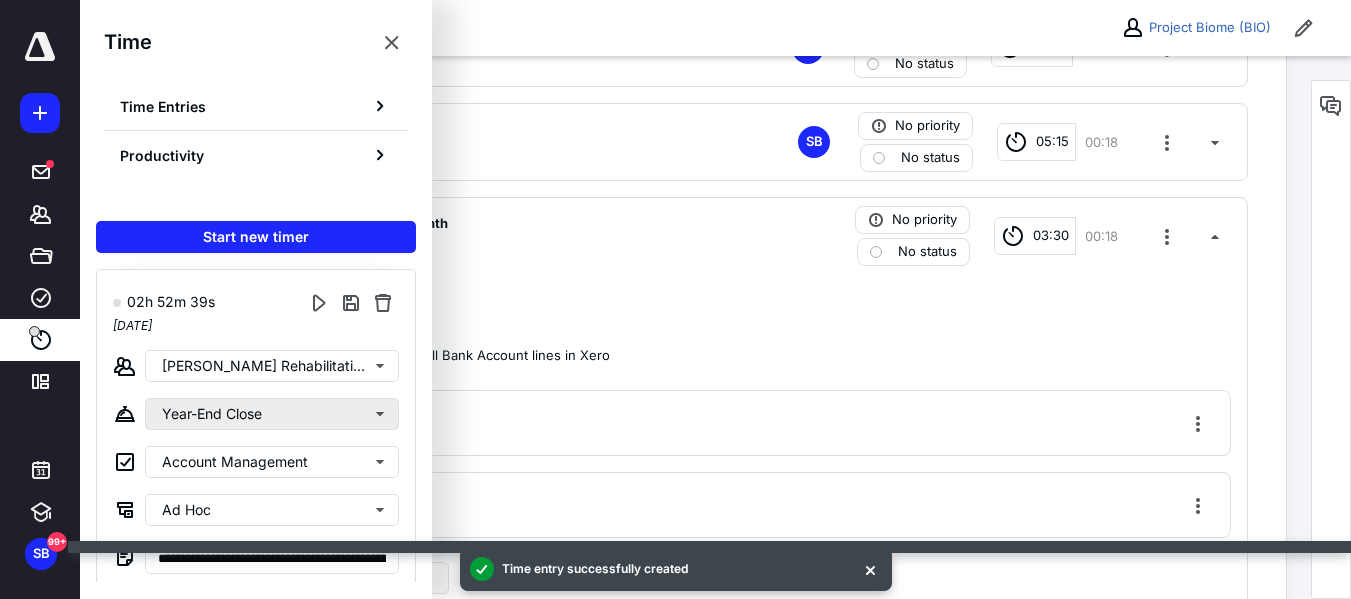 scroll, scrollTop: 582, scrollLeft: 0, axis: vertical 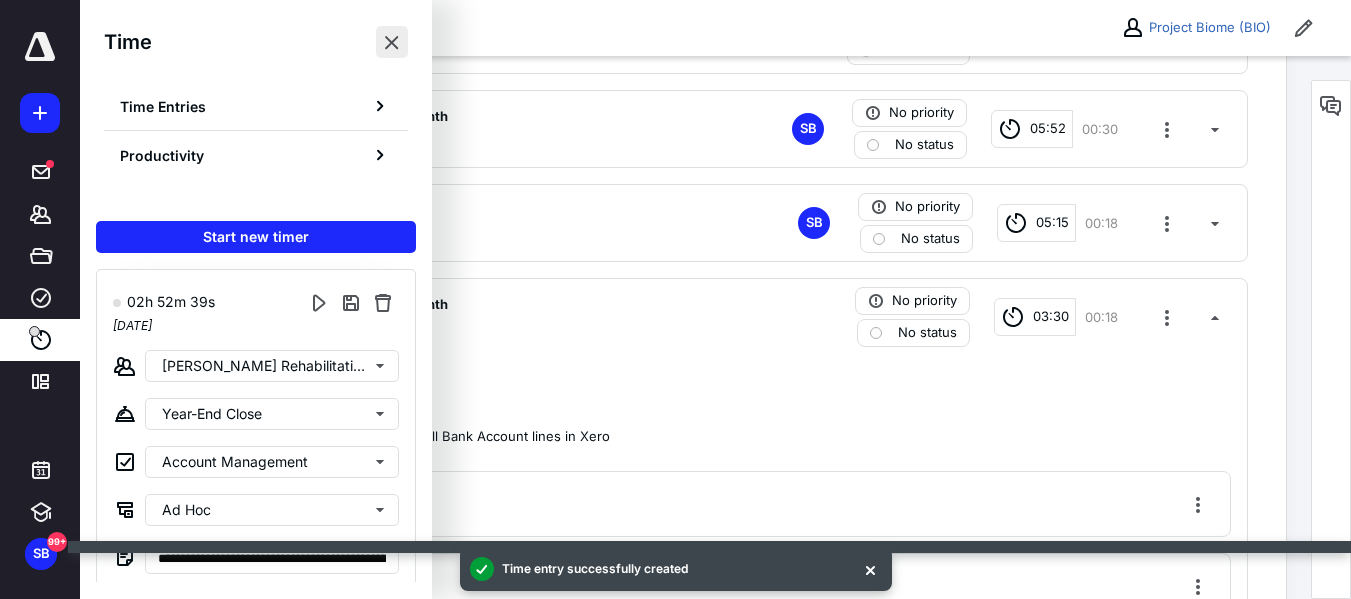 click at bounding box center [392, 42] 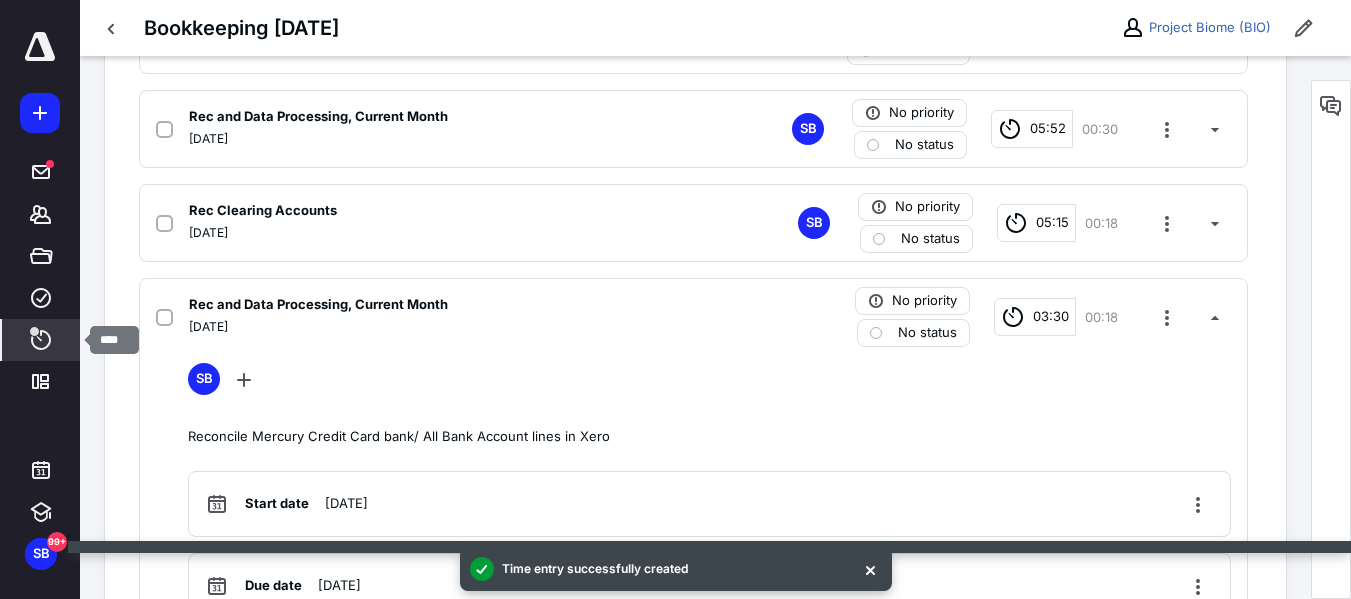 click 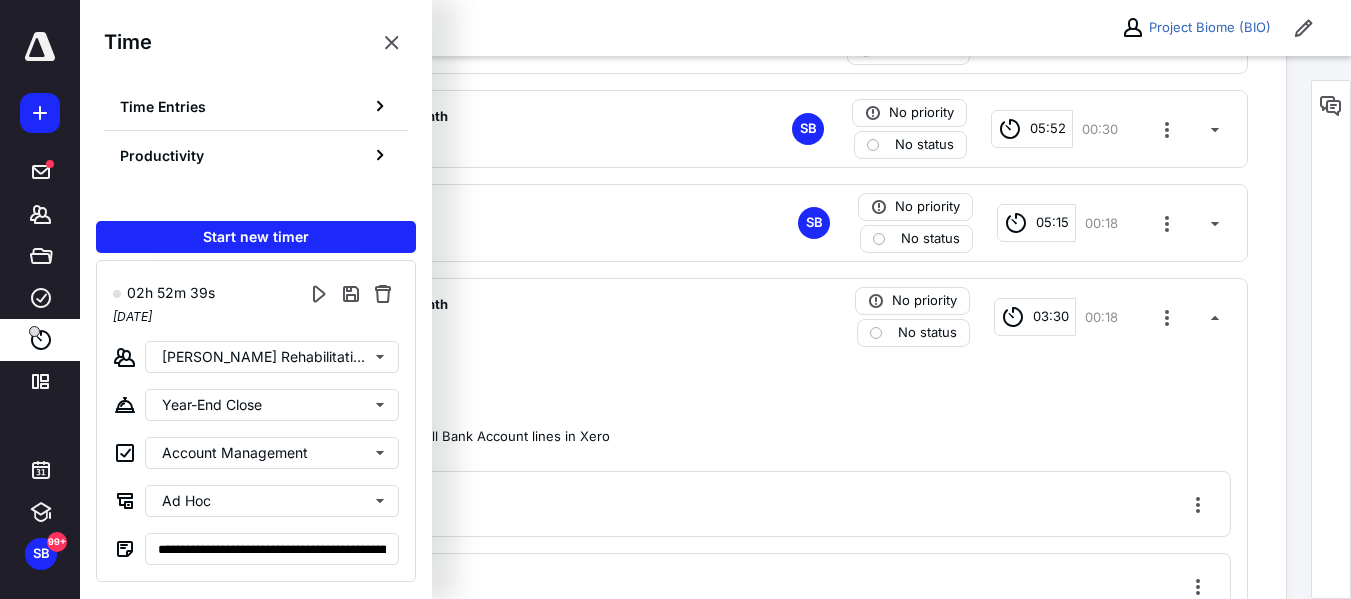 scroll, scrollTop: 0, scrollLeft: 0, axis: both 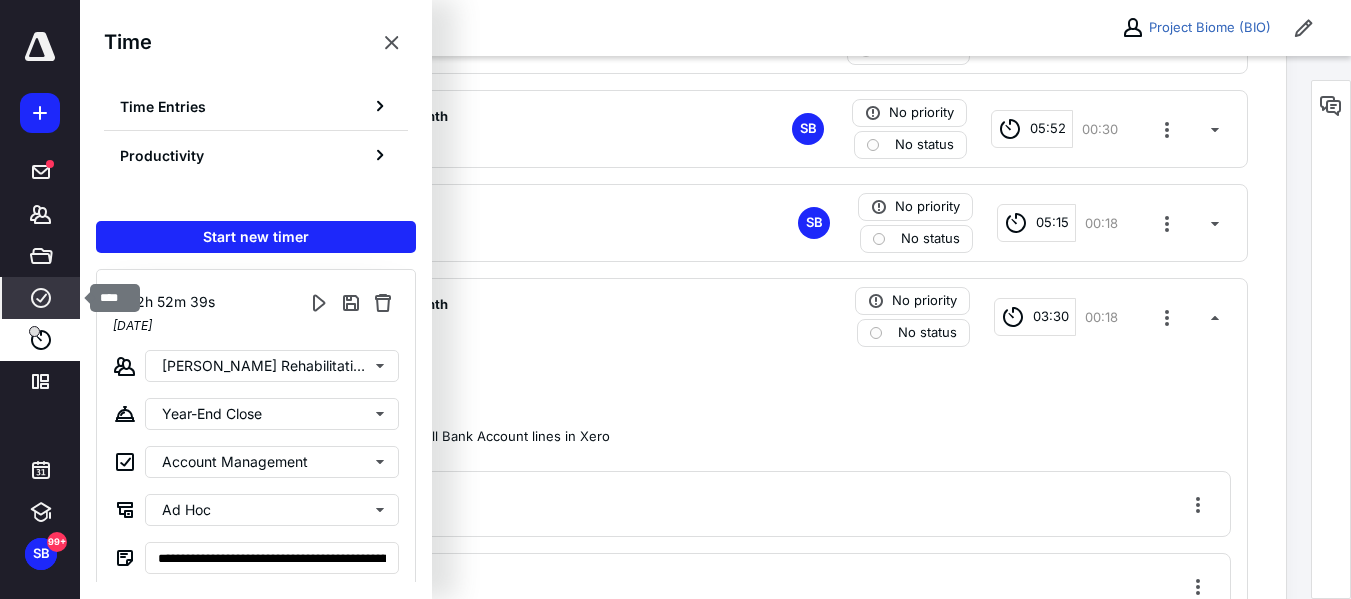 click on "Work" at bounding box center (41, 298) 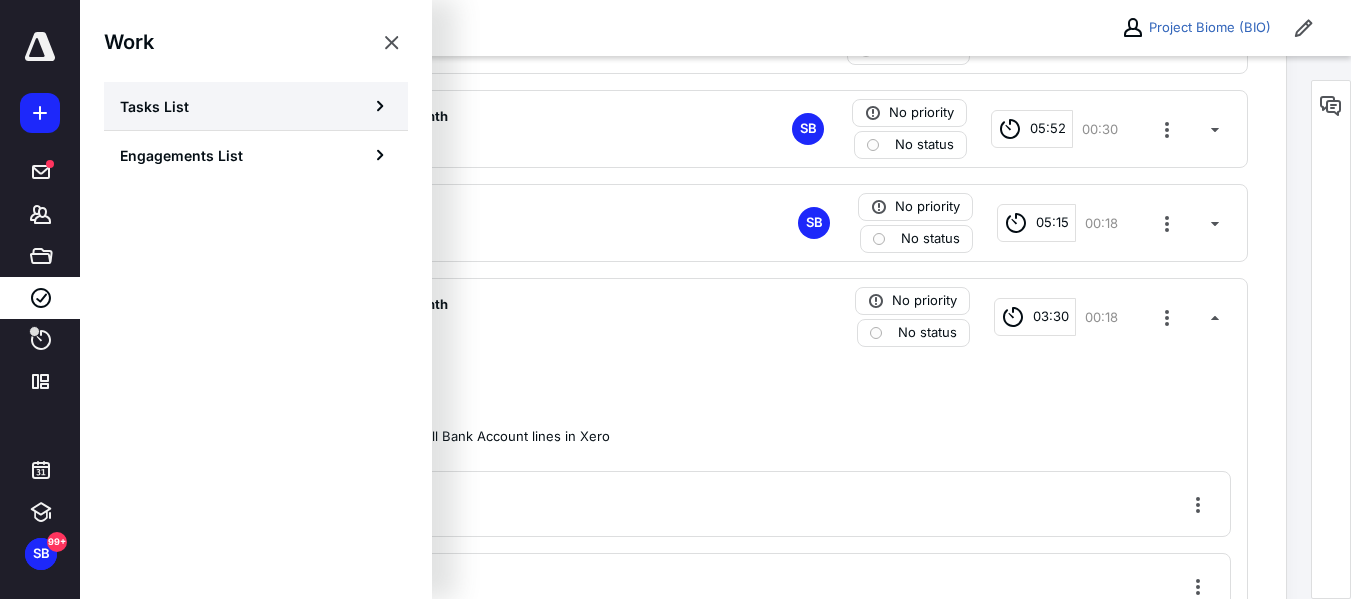 click on "Tasks List" at bounding box center [256, 106] 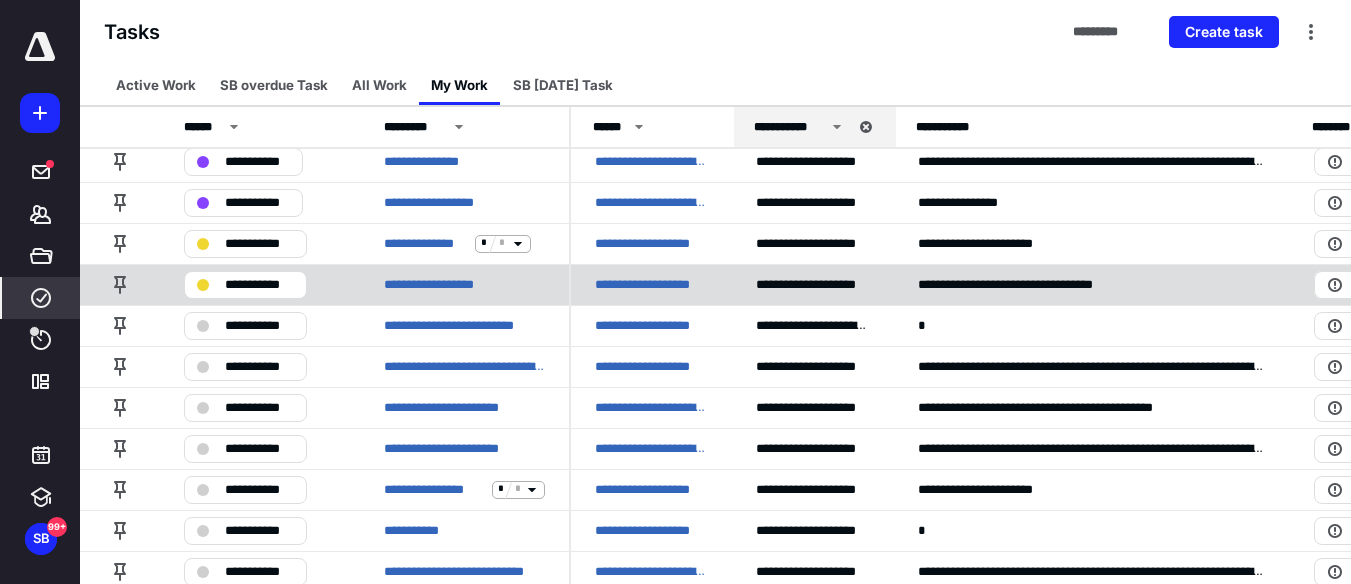 scroll, scrollTop: 1156, scrollLeft: 0, axis: vertical 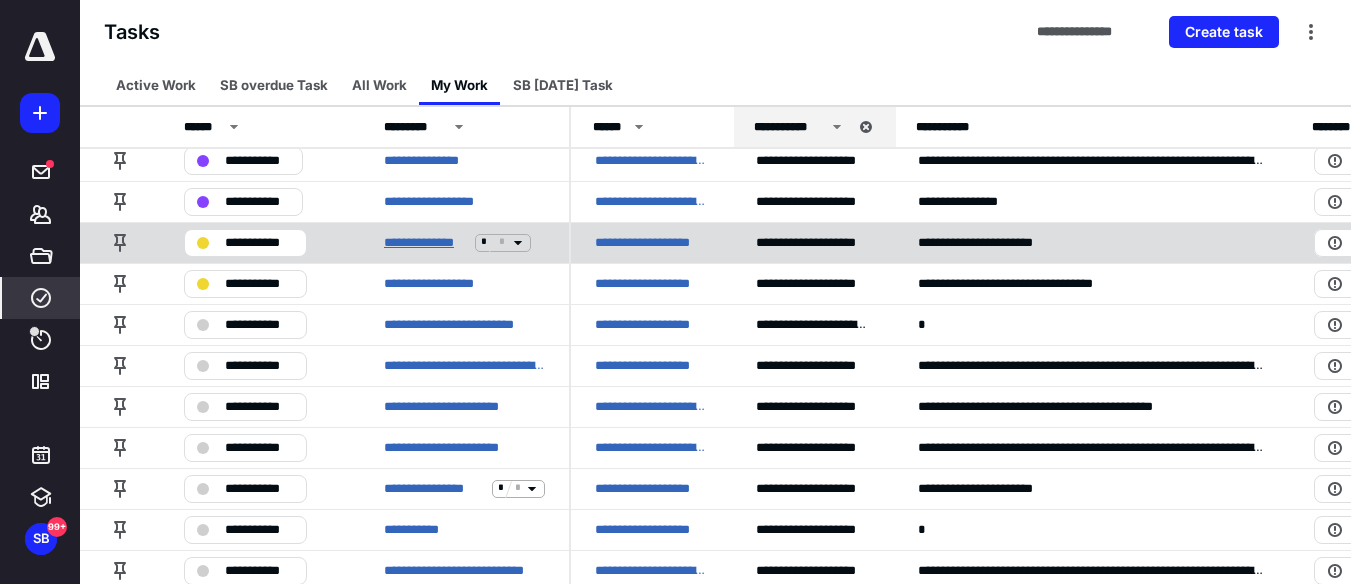 click on "**********" at bounding box center (425, 243) 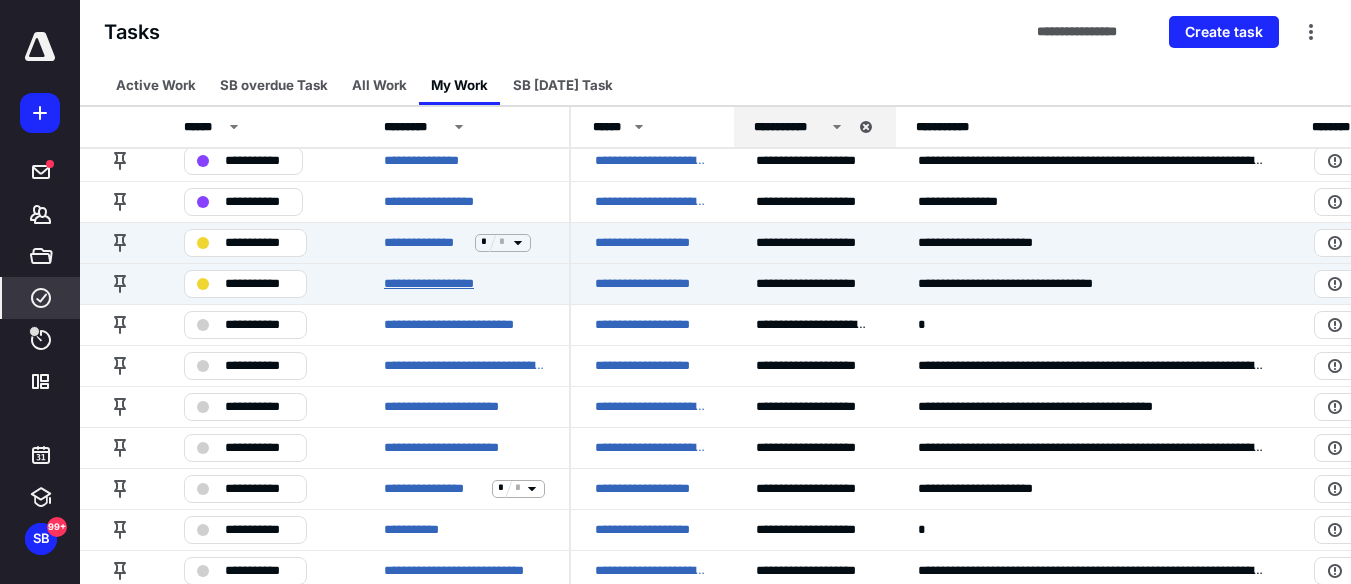 click on "**********" at bounding box center [446, 284] 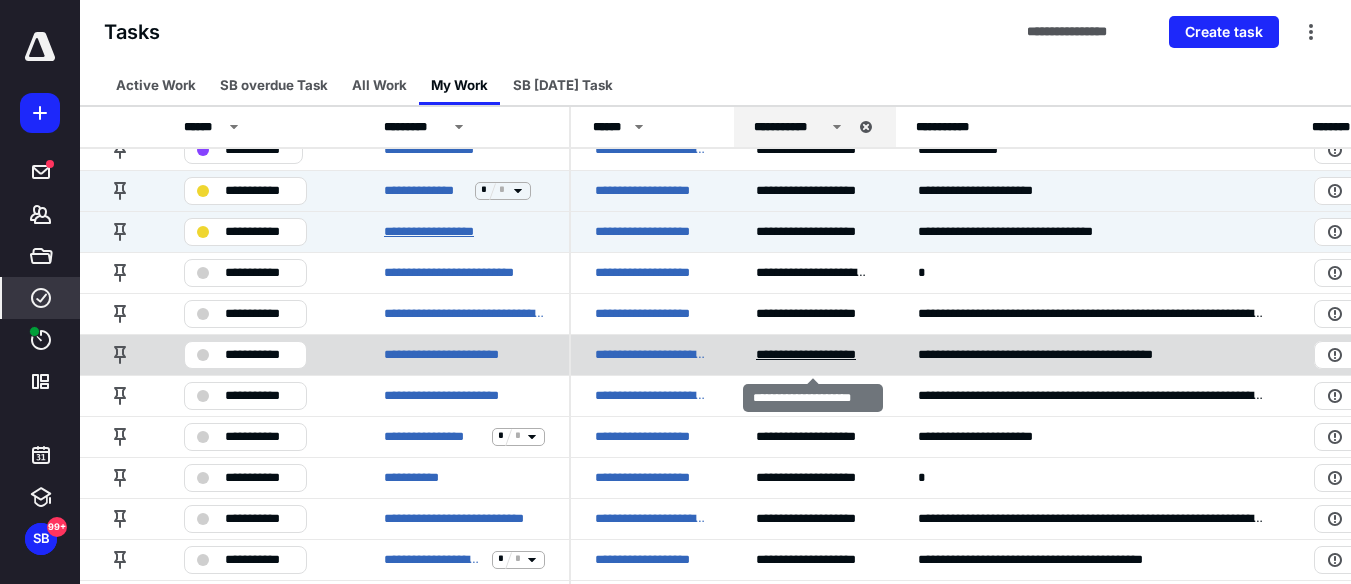 scroll, scrollTop: 1211, scrollLeft: 0, axis: vertical 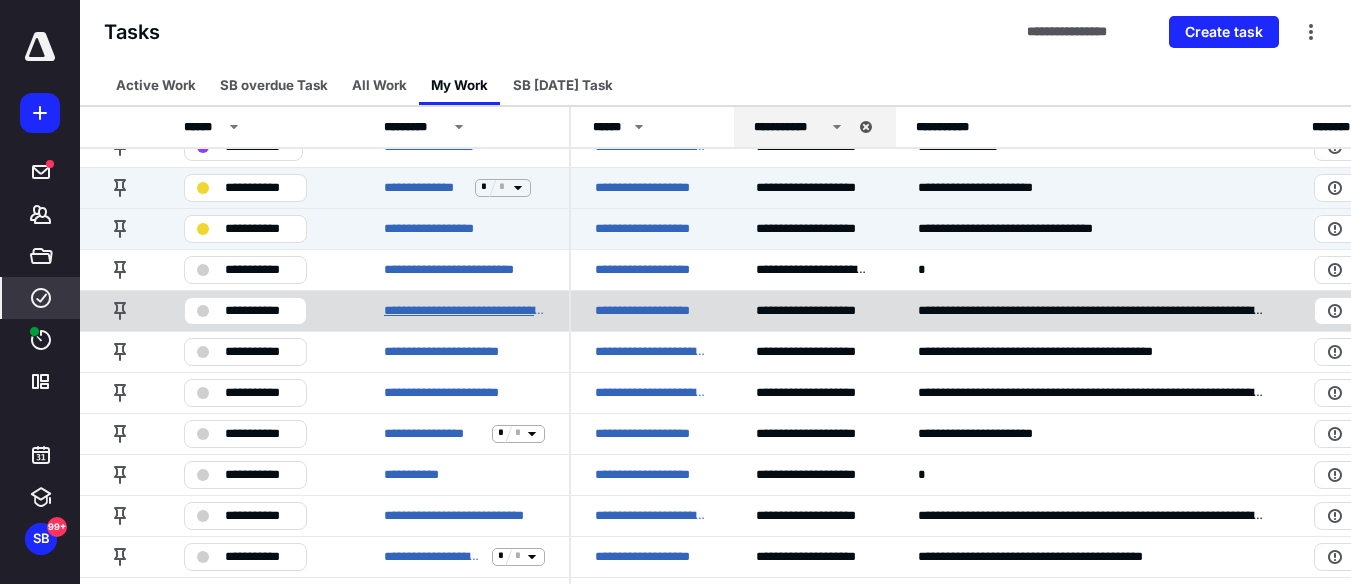 click on "**********" at bounding box center (464, 311) 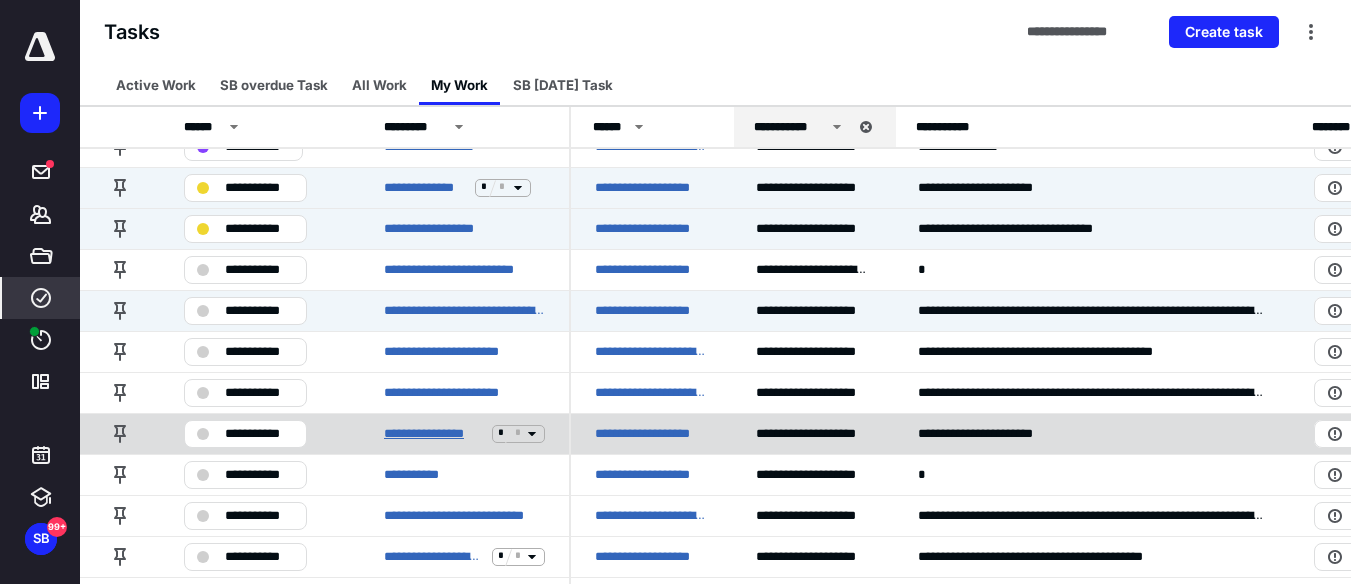 click on "**********" at bounding box center [434, 434] 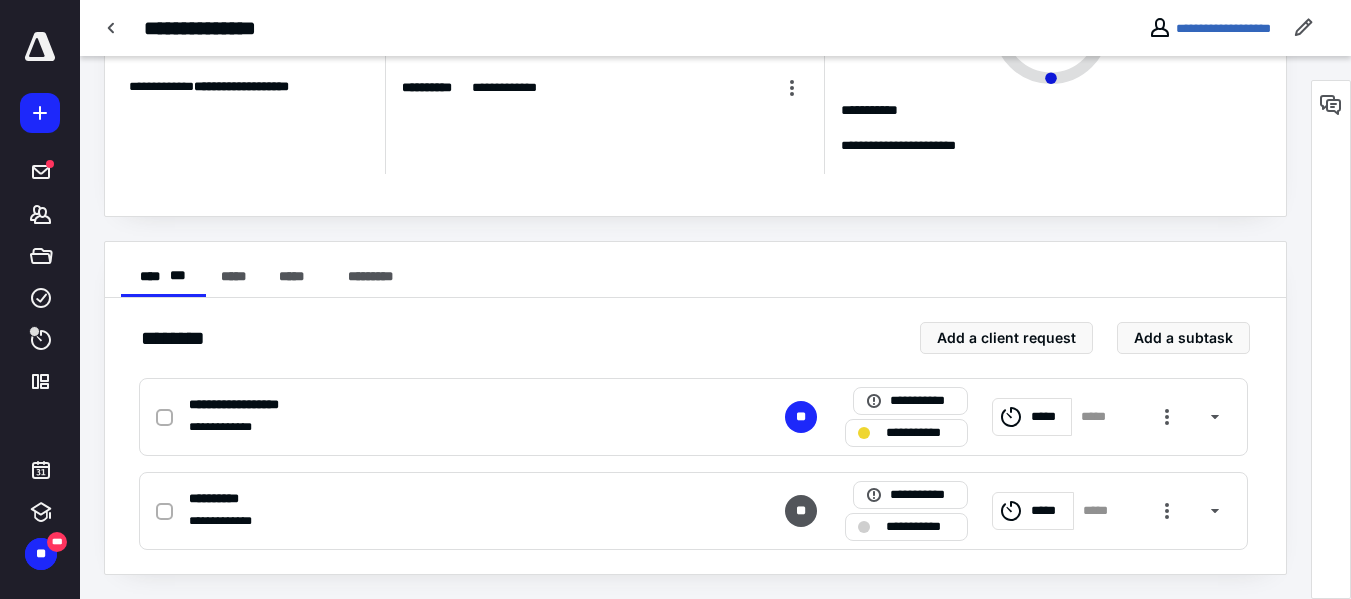 scroll, scrollTop: 0, scrollLeft: 0, axis: both 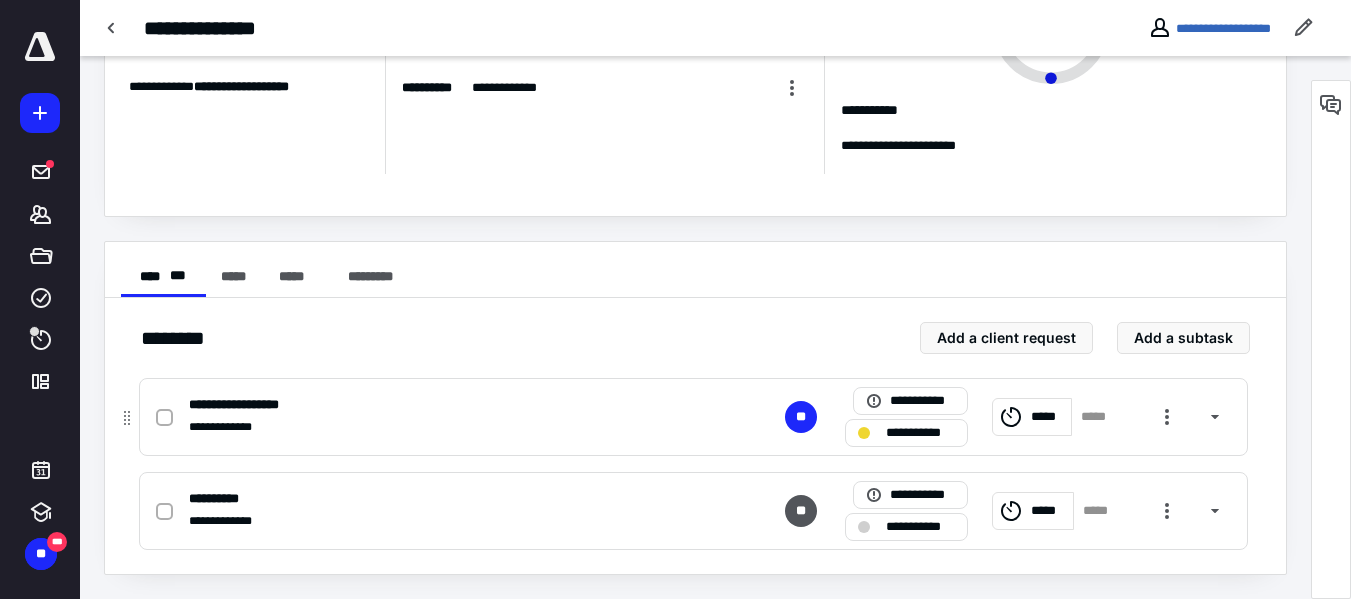click 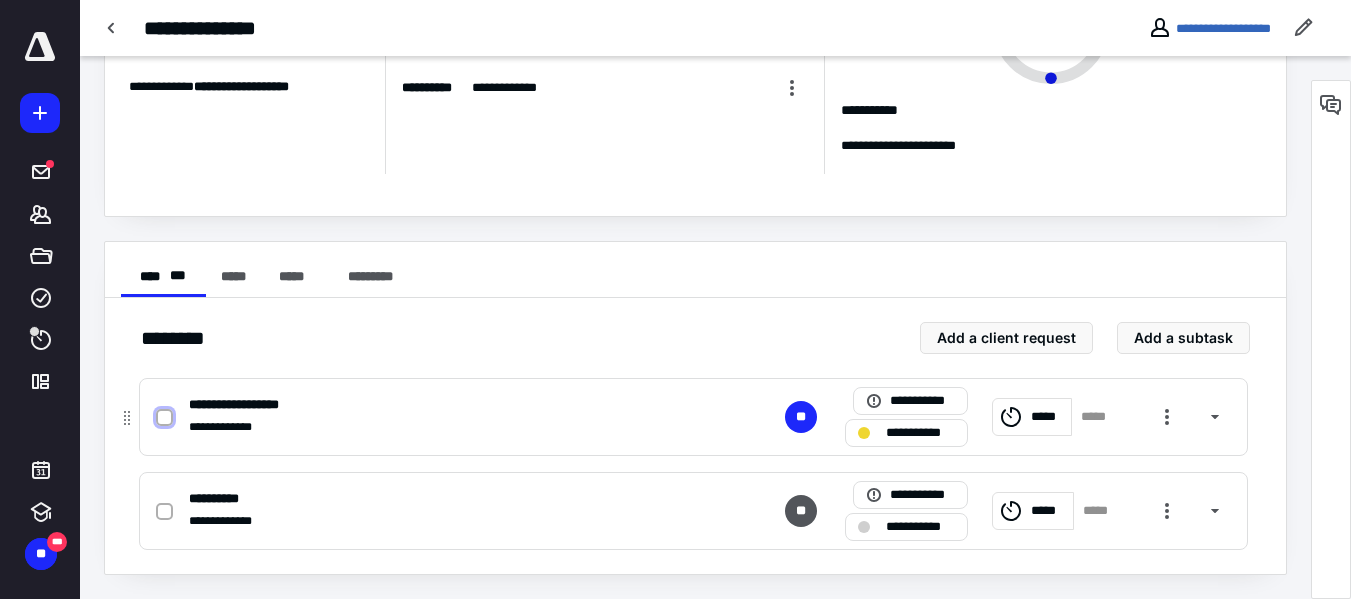 click at bounding box center (164, 418) 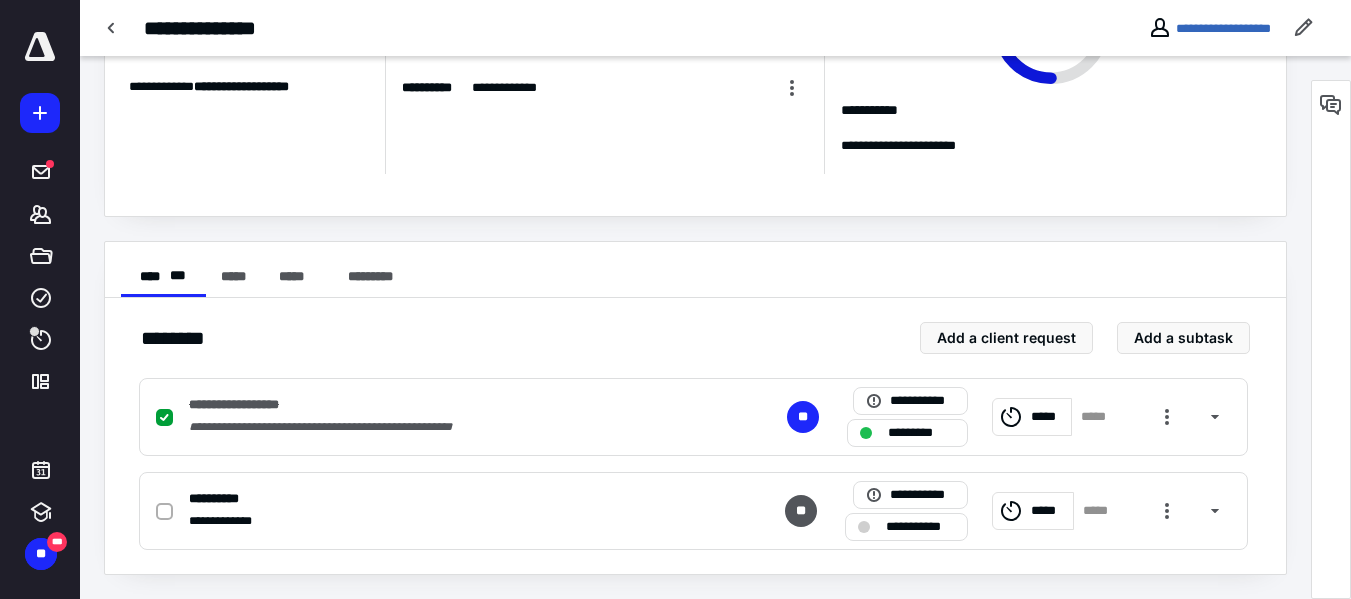 click on "******** Add a client request Add a subtask" at bounding box center [695, 338] 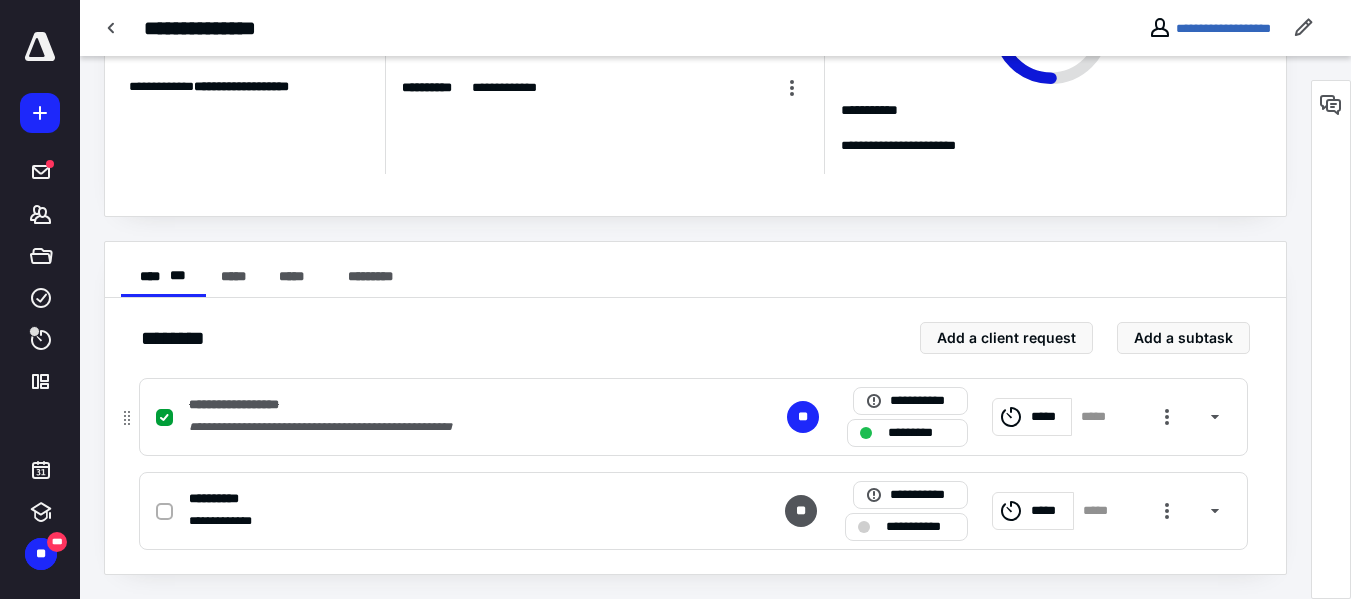 click at bounding box center [164, 418] 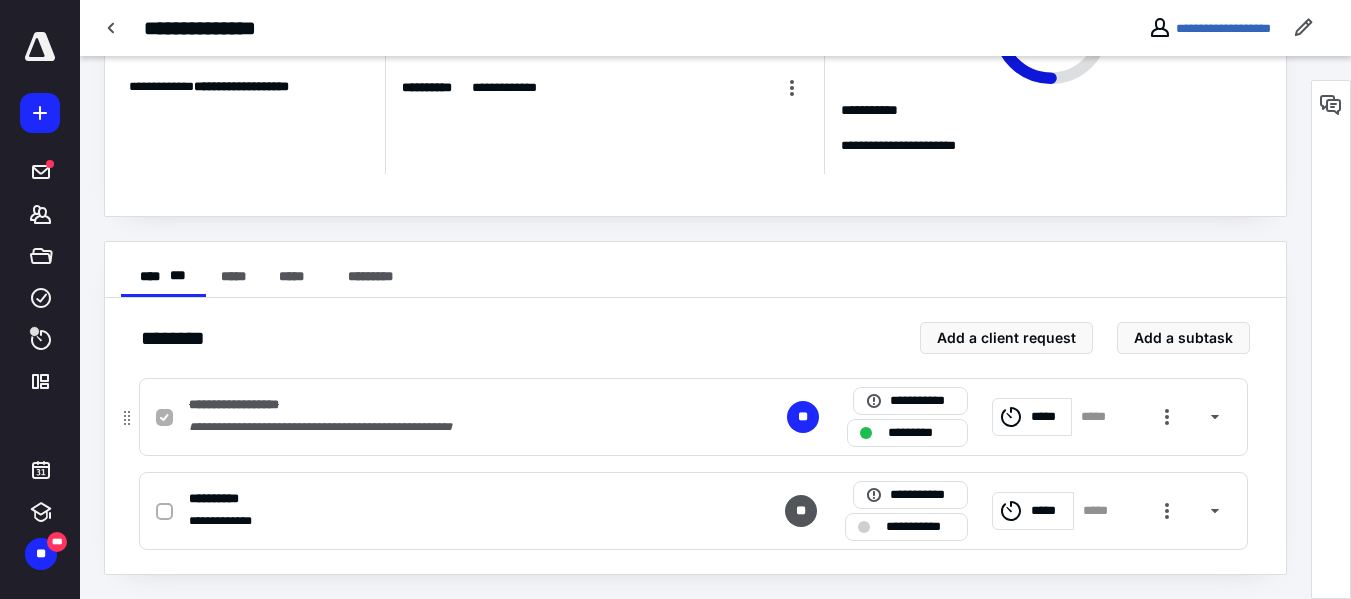 checkbox on "false" 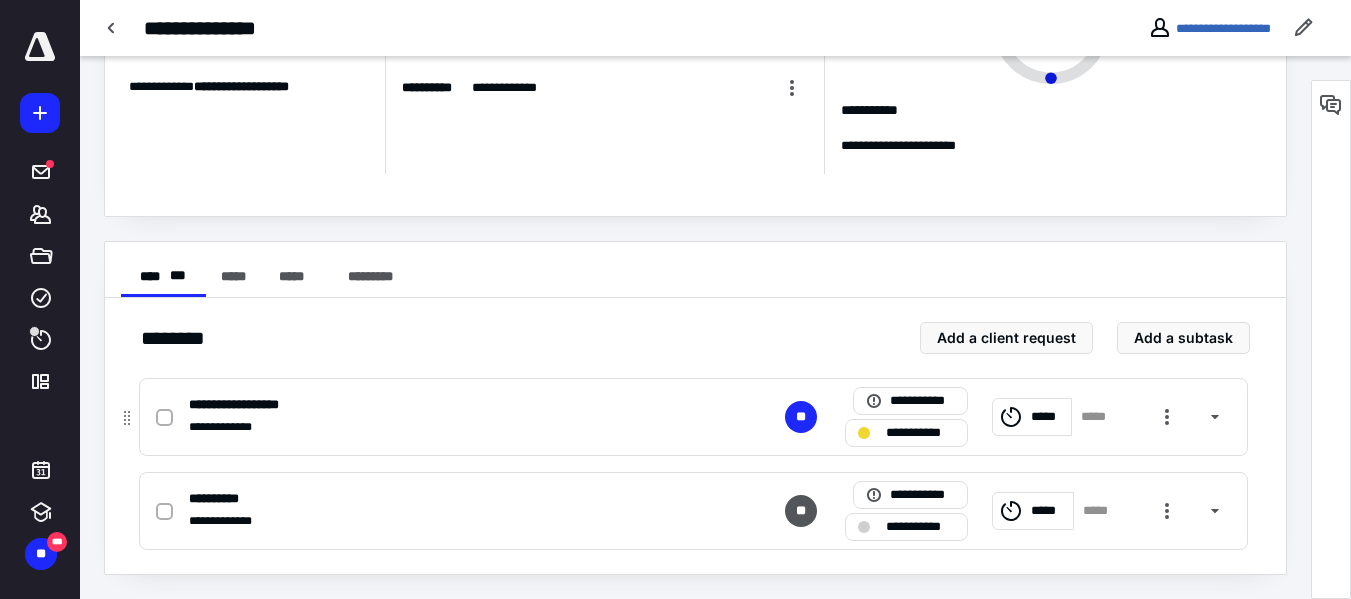 click on "*****" at bounding box center (1047, 417) 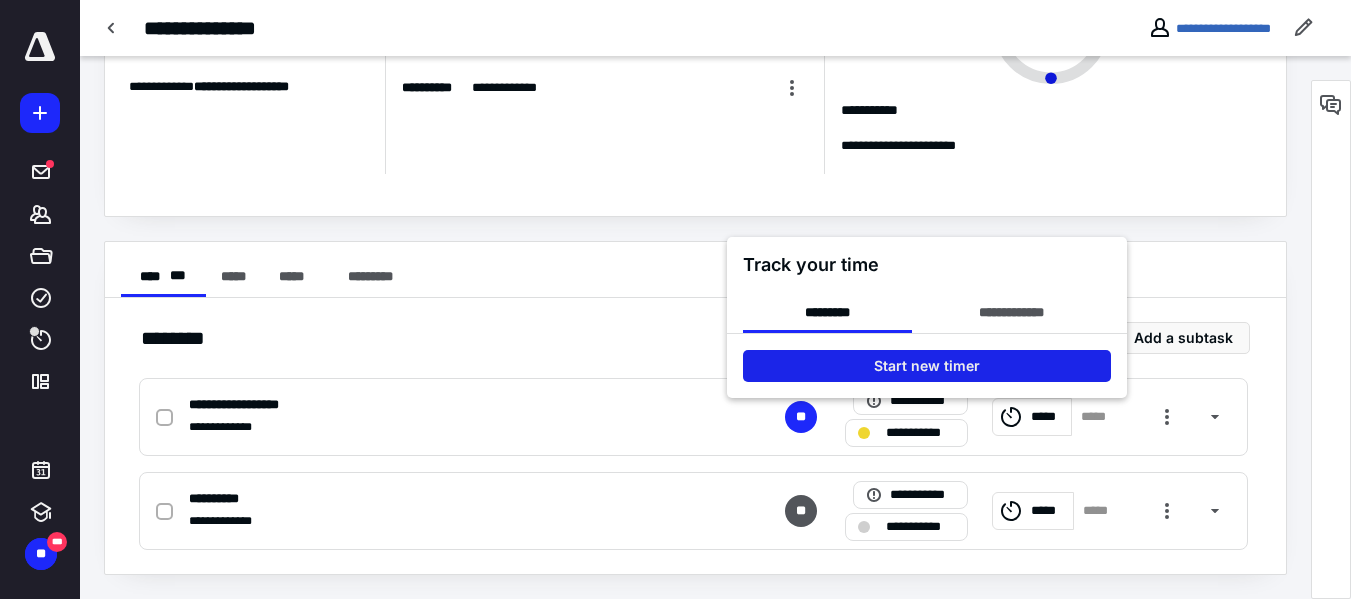 click on "Start new timer" at bounding box center (927, 366) 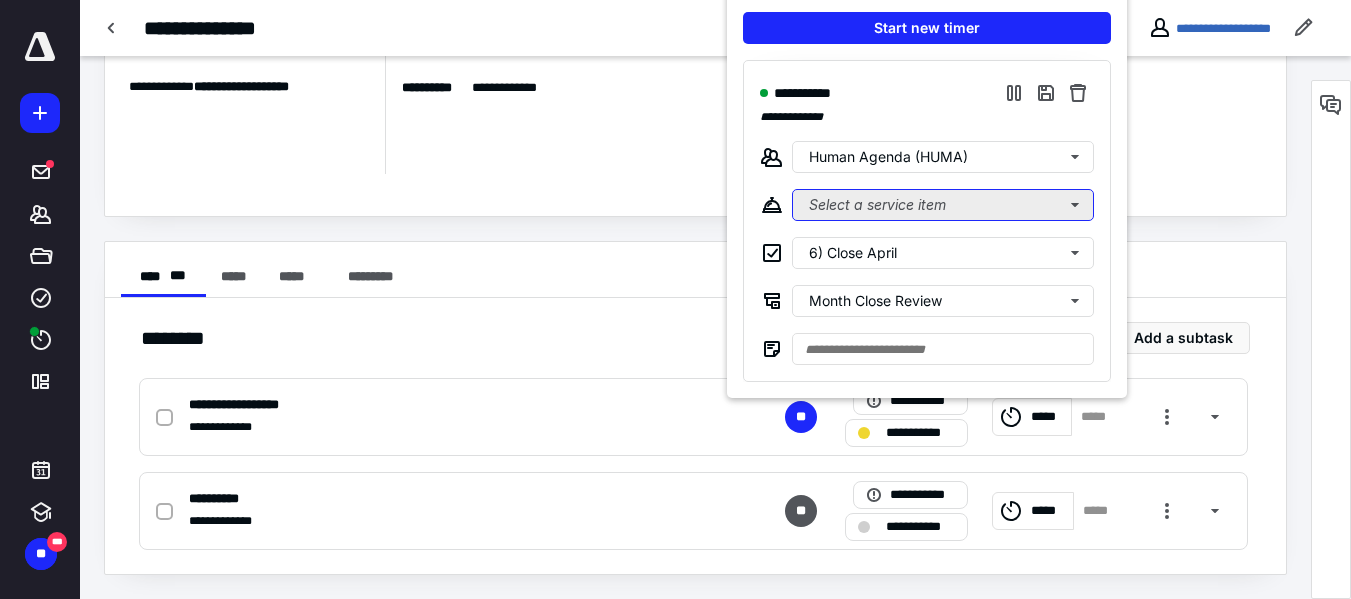 click on "Select a service item" at bounding box center (943, 205) 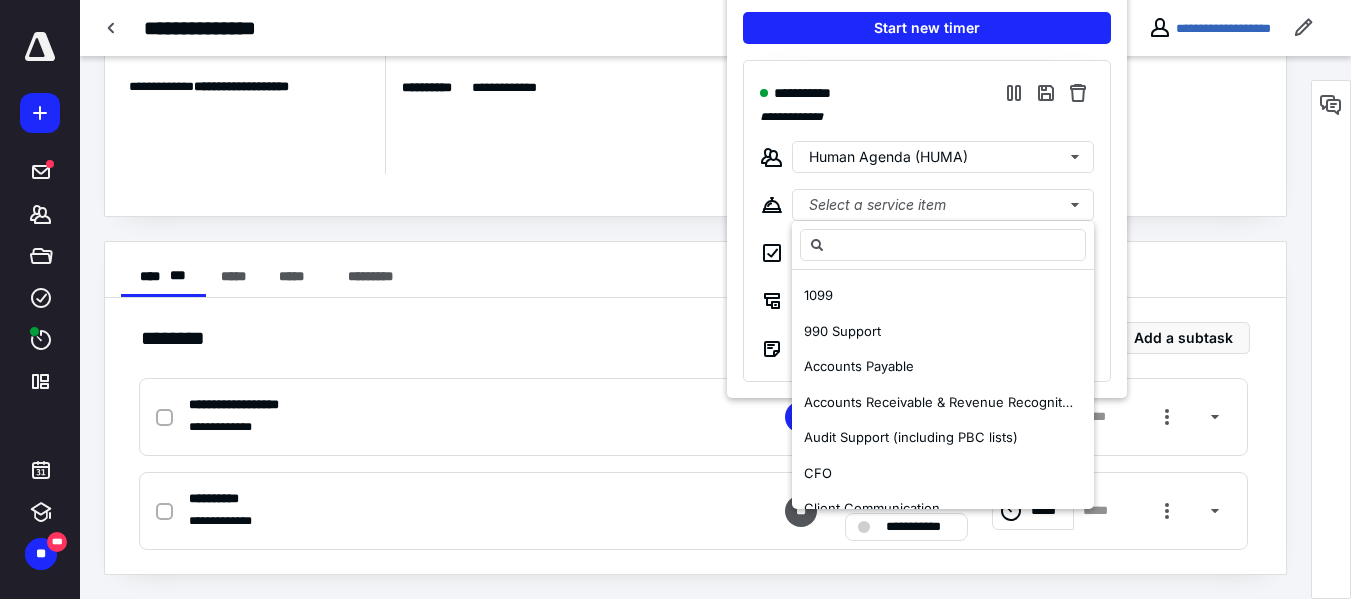 click at bounding box center (675, 299) 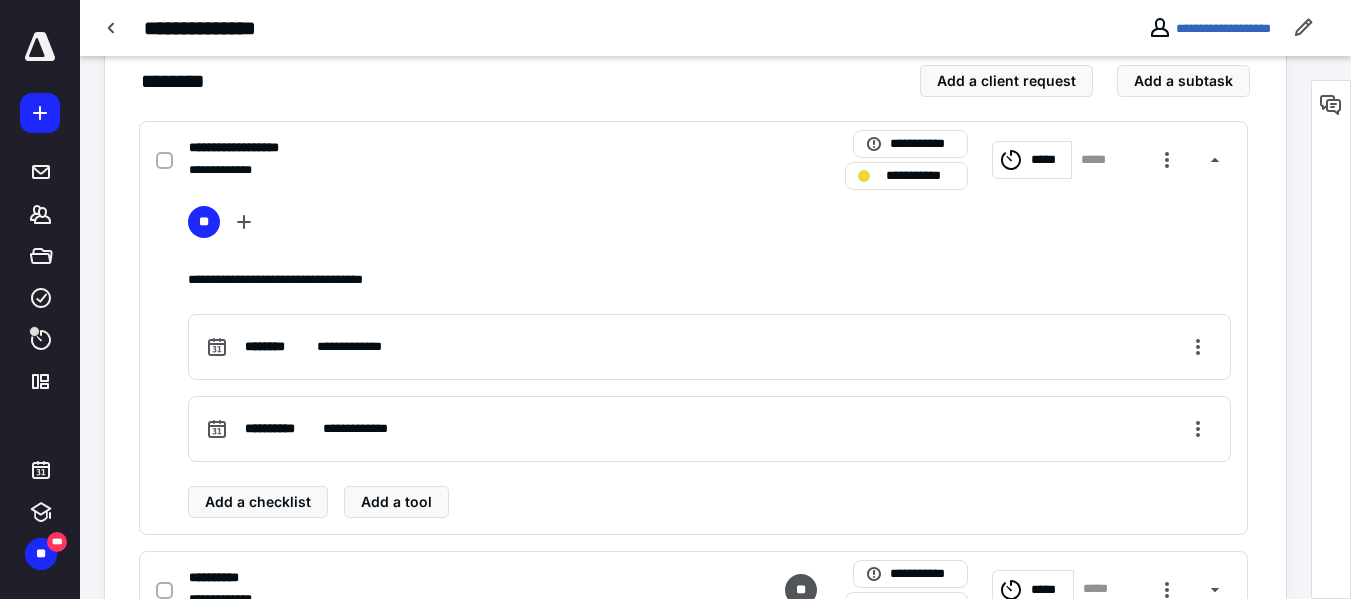 scroll, scrollTop: 536, scrollLeft: 0, axis: vertical 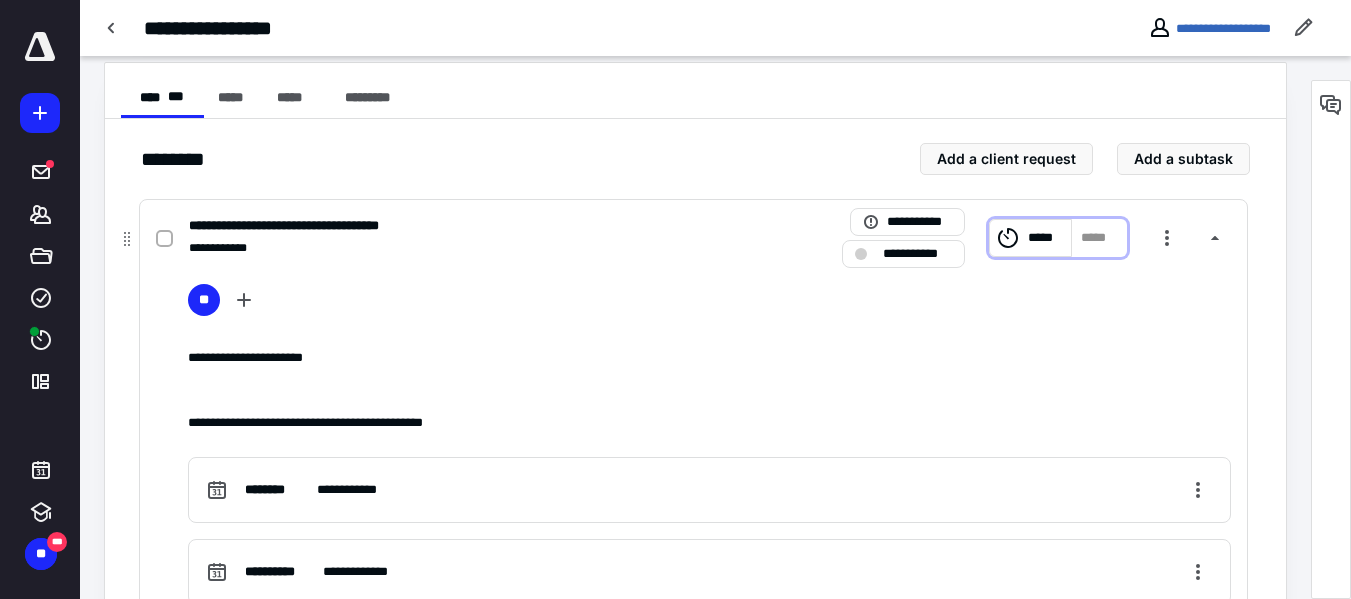 click 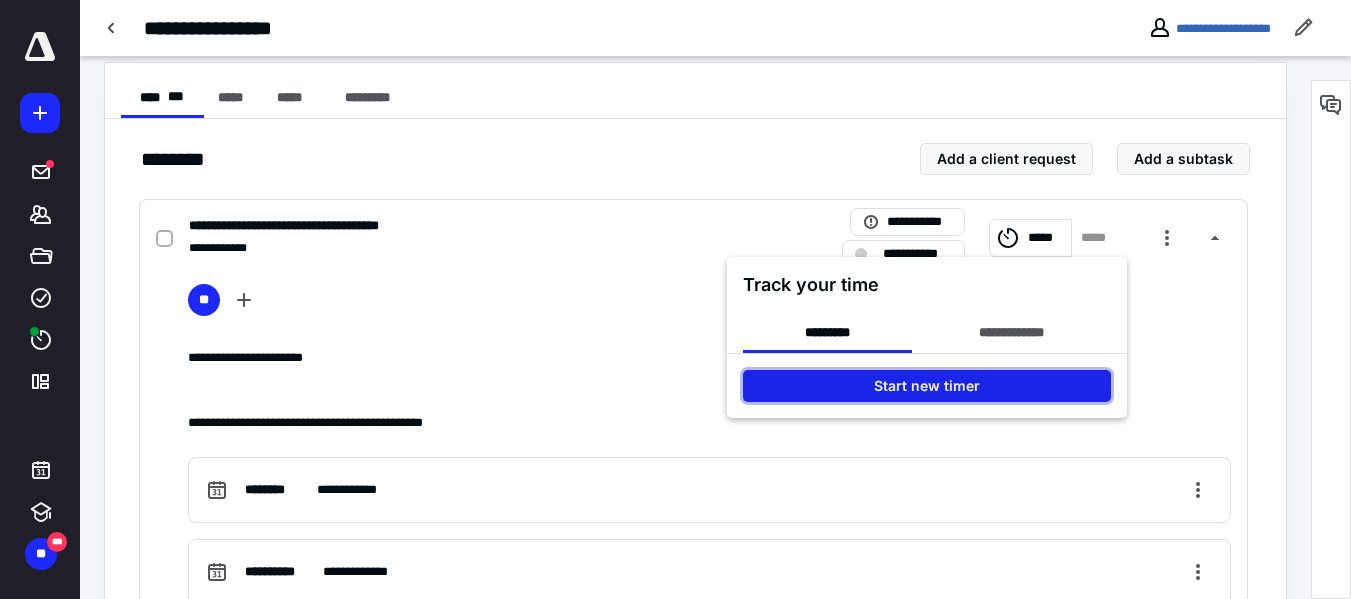 click on "Start new timer" at bounding box center (927, 386) 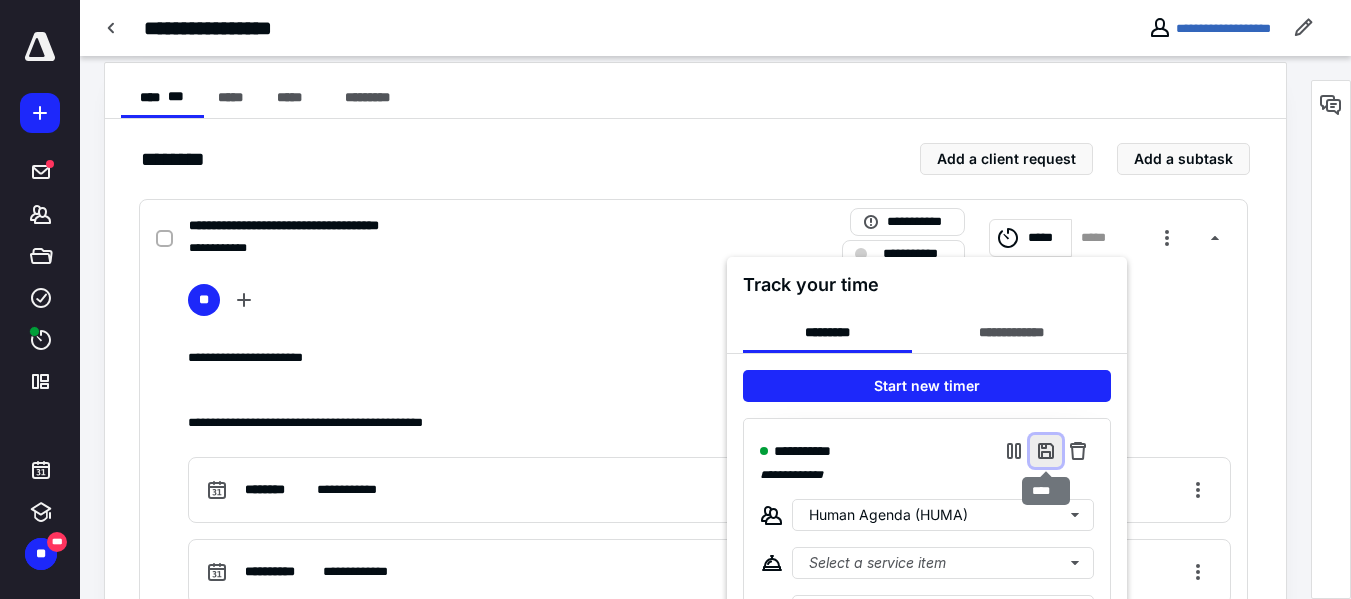 click at bounding box center [1046, 451] 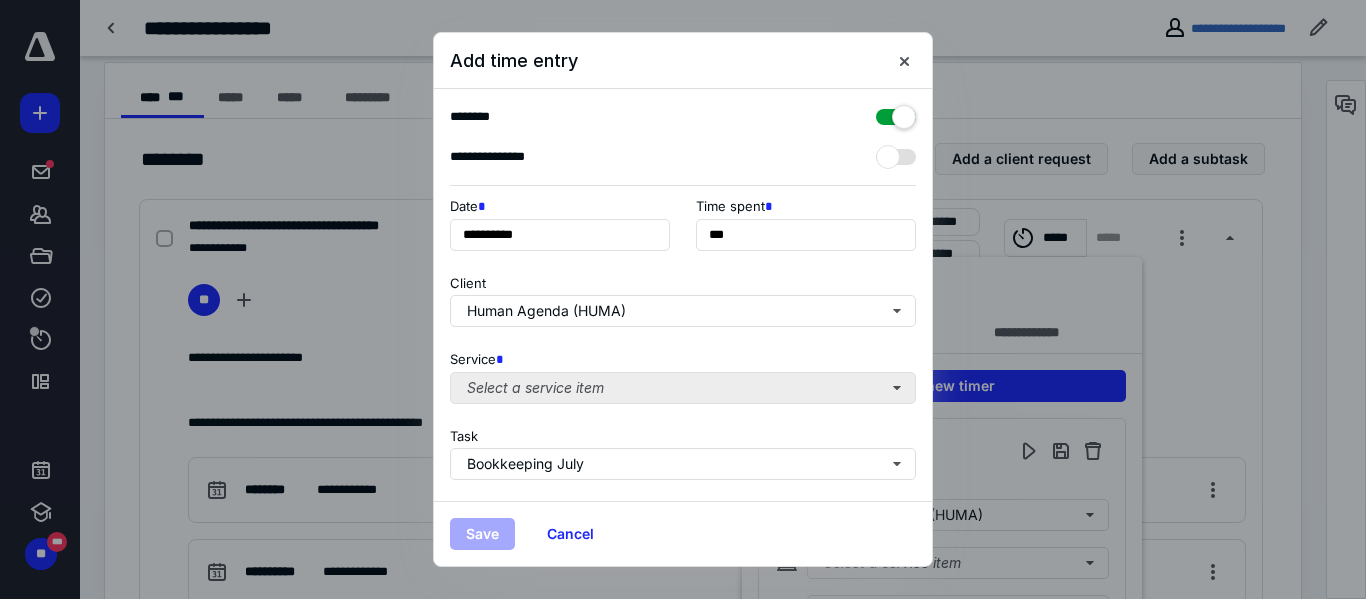 scroll, scrollTop: 303, scrollLeft: 0, axis: vertical 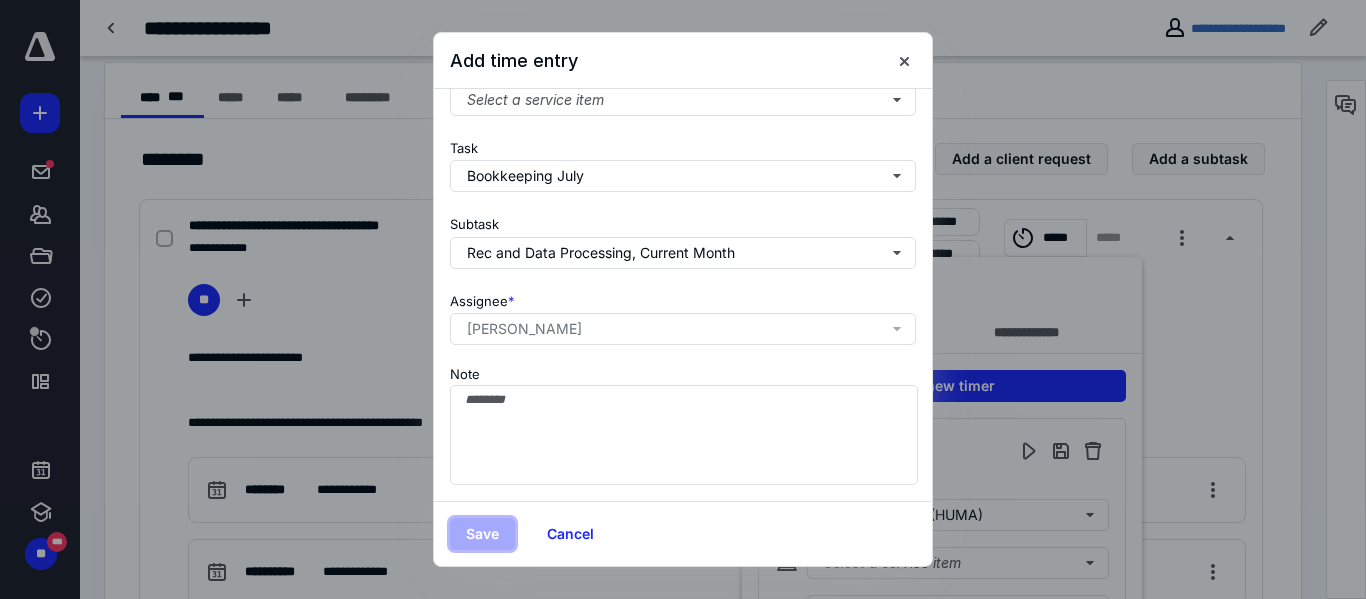 click on "Save" at bounding box center (482, 534) 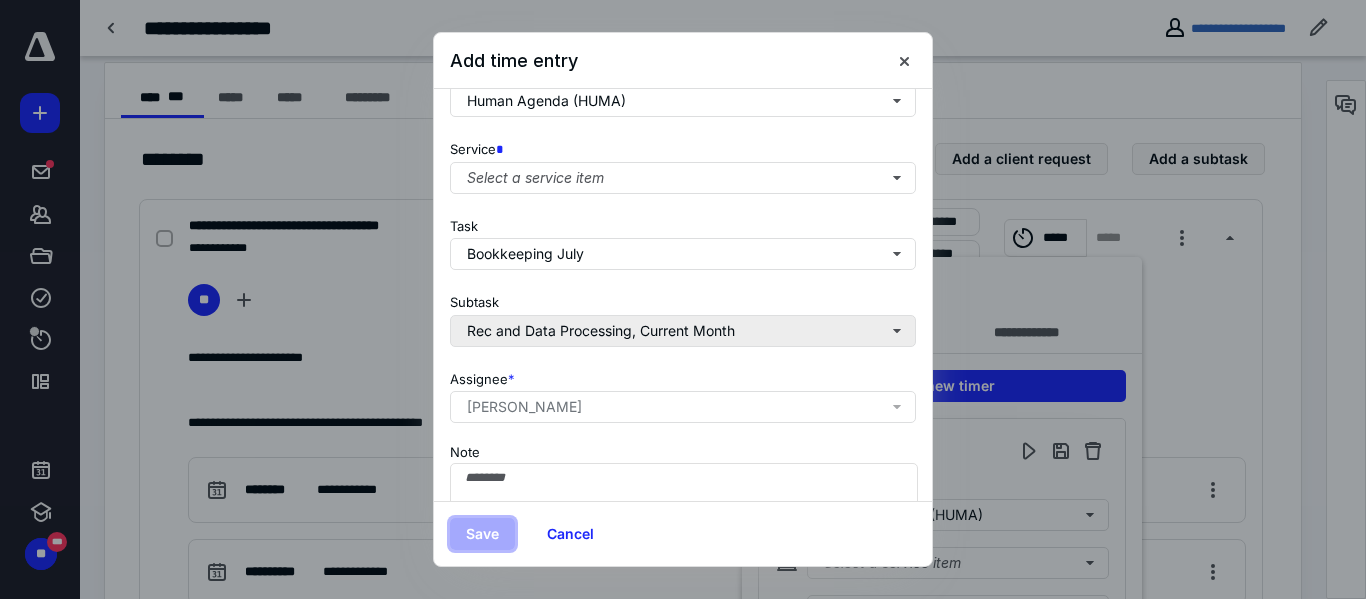 scroll, scrollTop: 211, scrollLeft: 1, axis: both 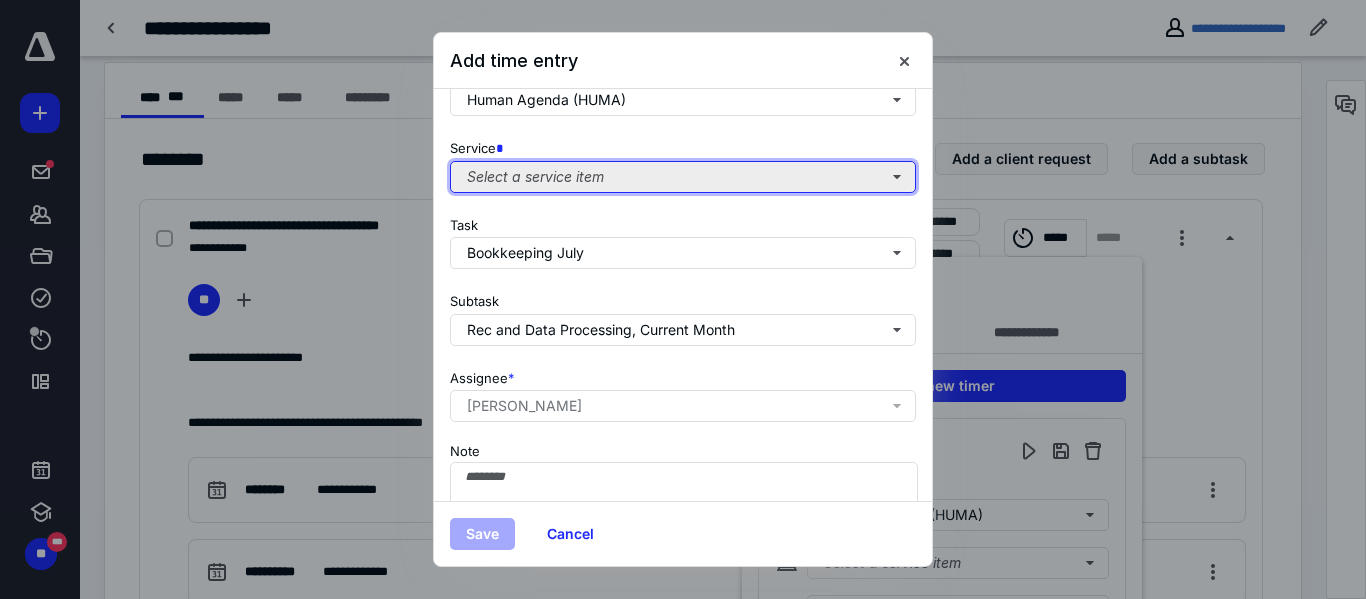 click on "Select a service item" at bounding box center [683, 177] 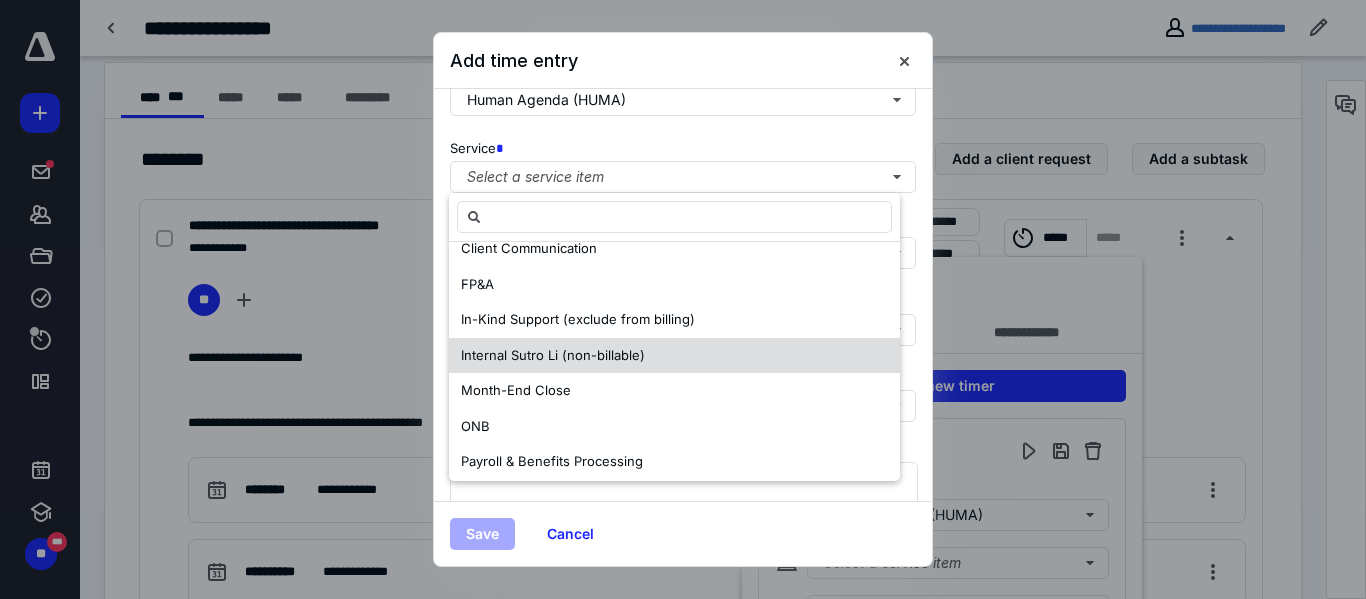 scroll, scrollTop: 233, scrollLeft: 0, axis: vertical 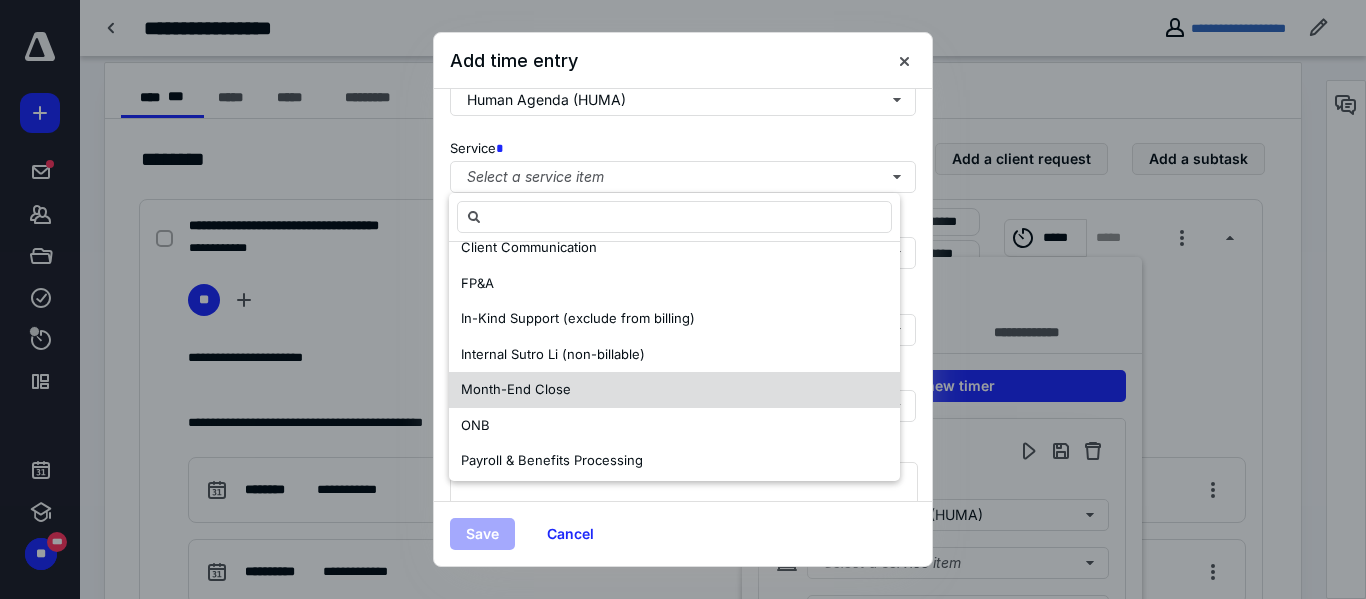 click on "Month-End Close" at bounding box center (516, 389) 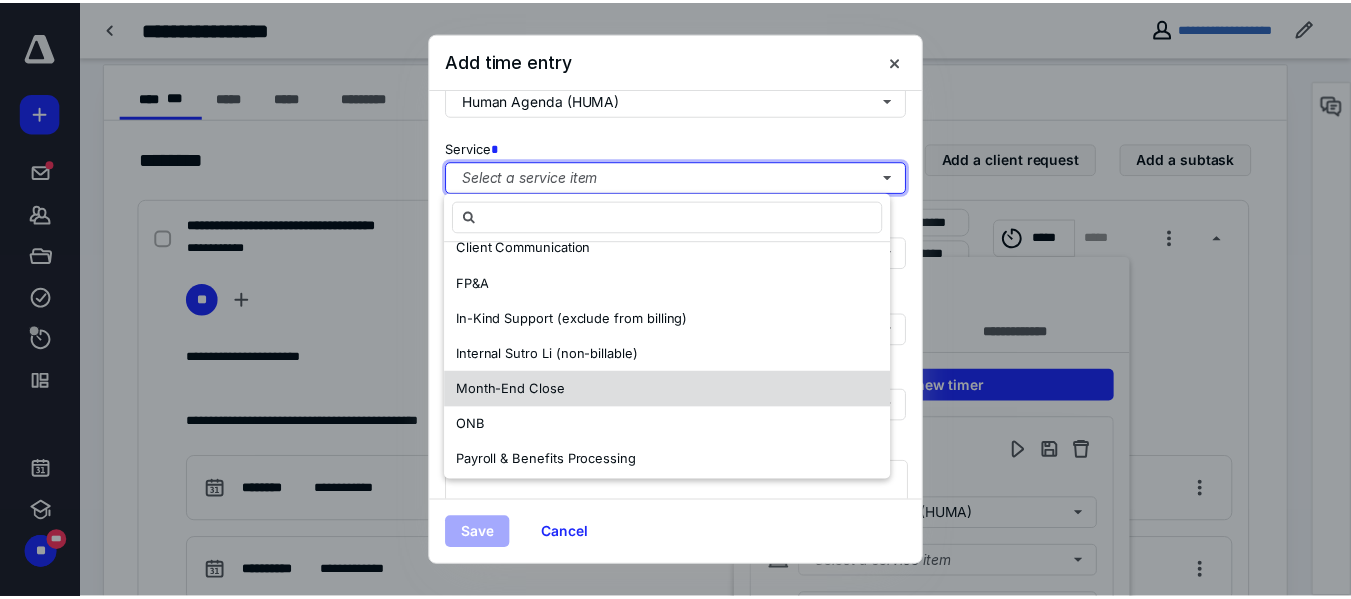 scroll, scrollTop: 0, scrollLeft: 0, axis: both 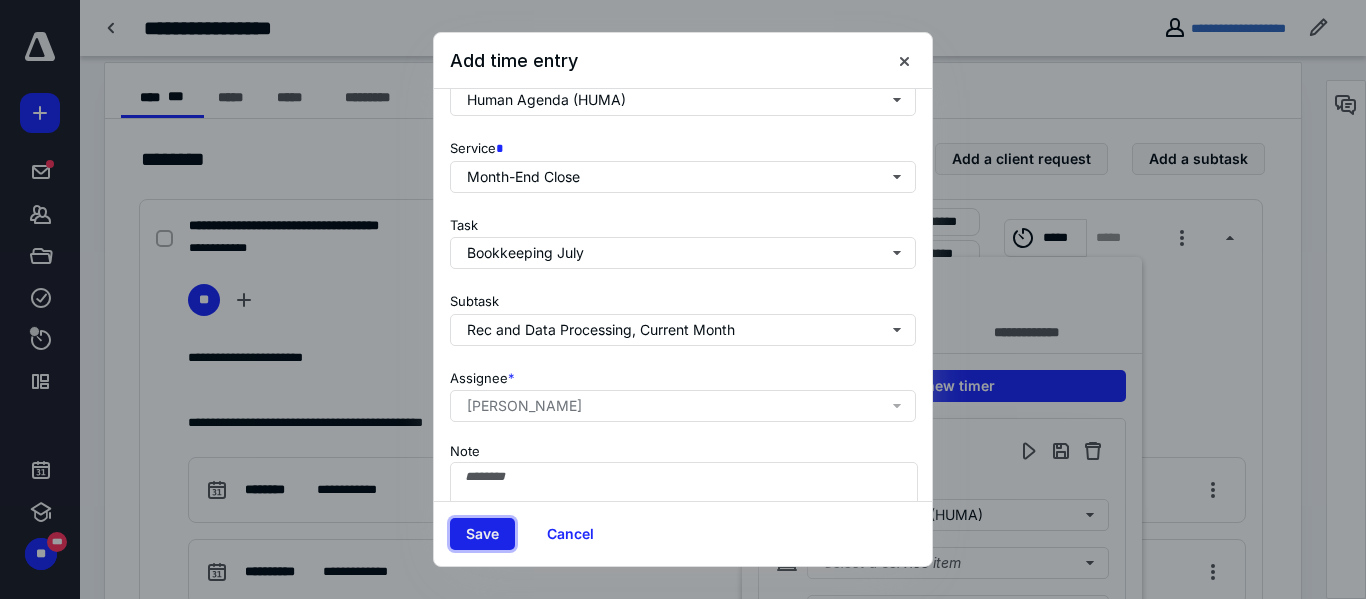click on "Save" at bounding box center (482, 534) 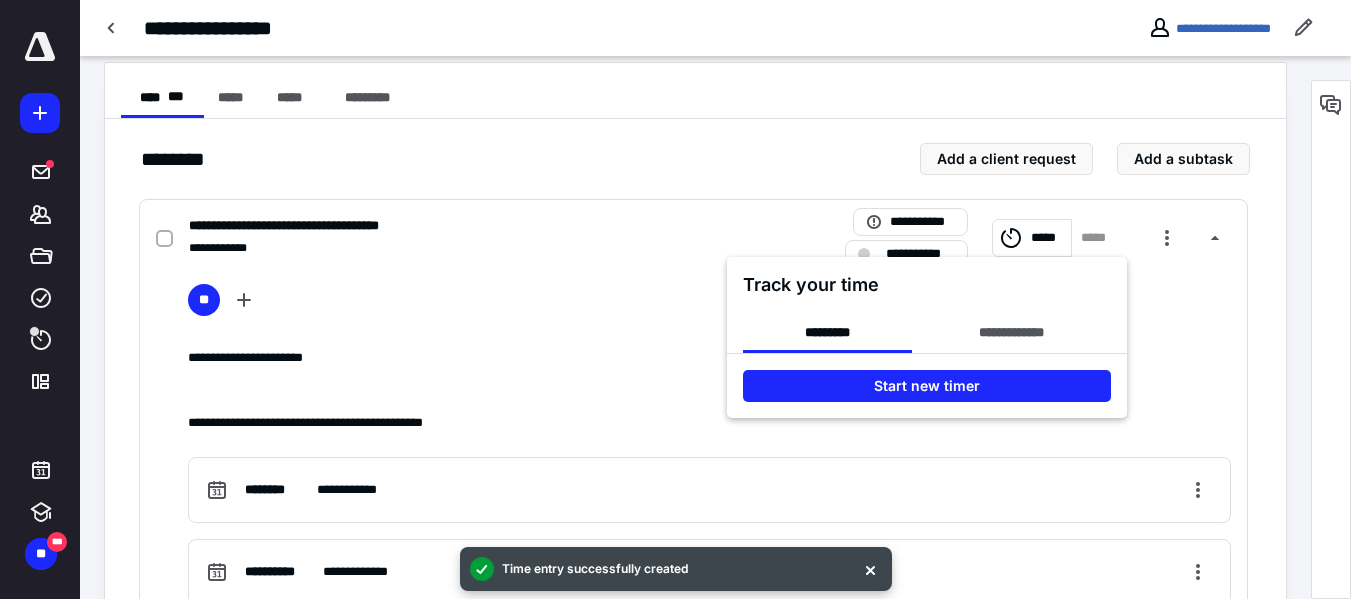 click at bounding box center [675, 299] 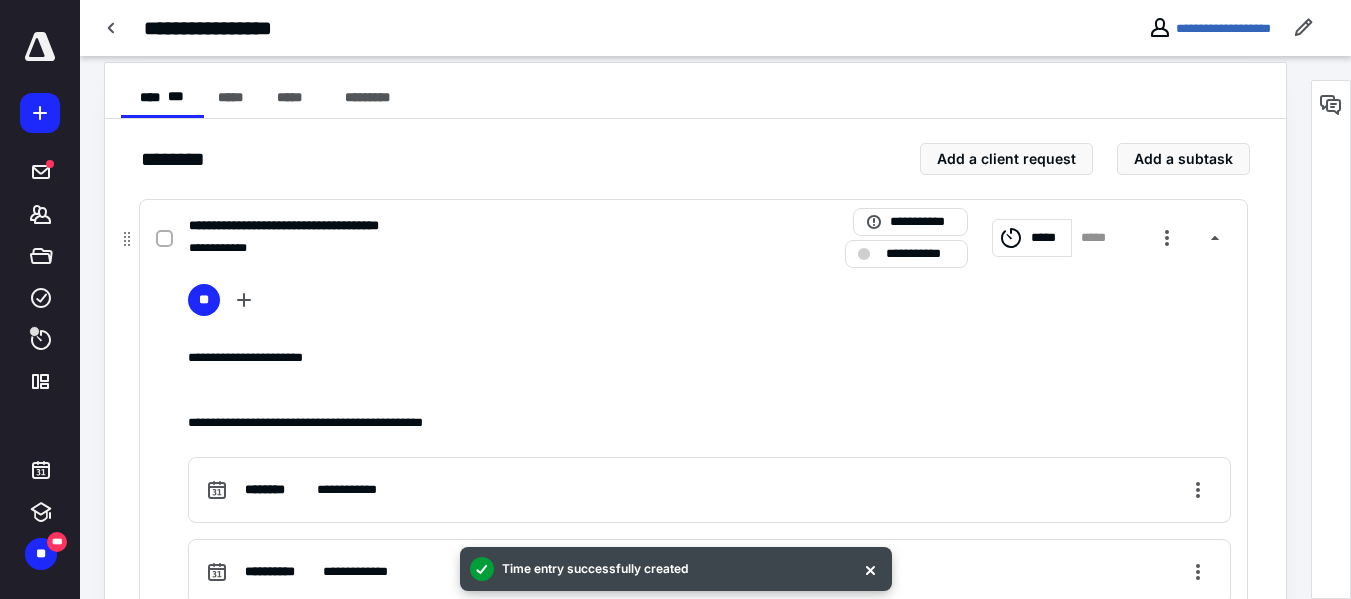 click 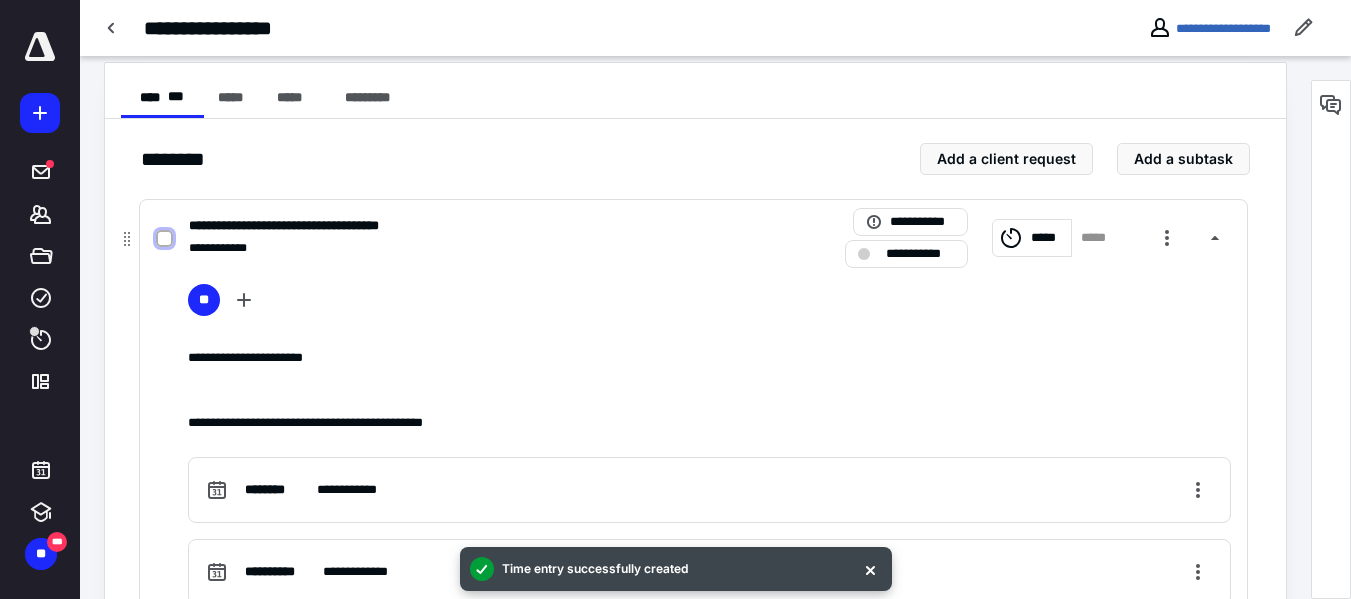 click at bounding box center [164, 239] 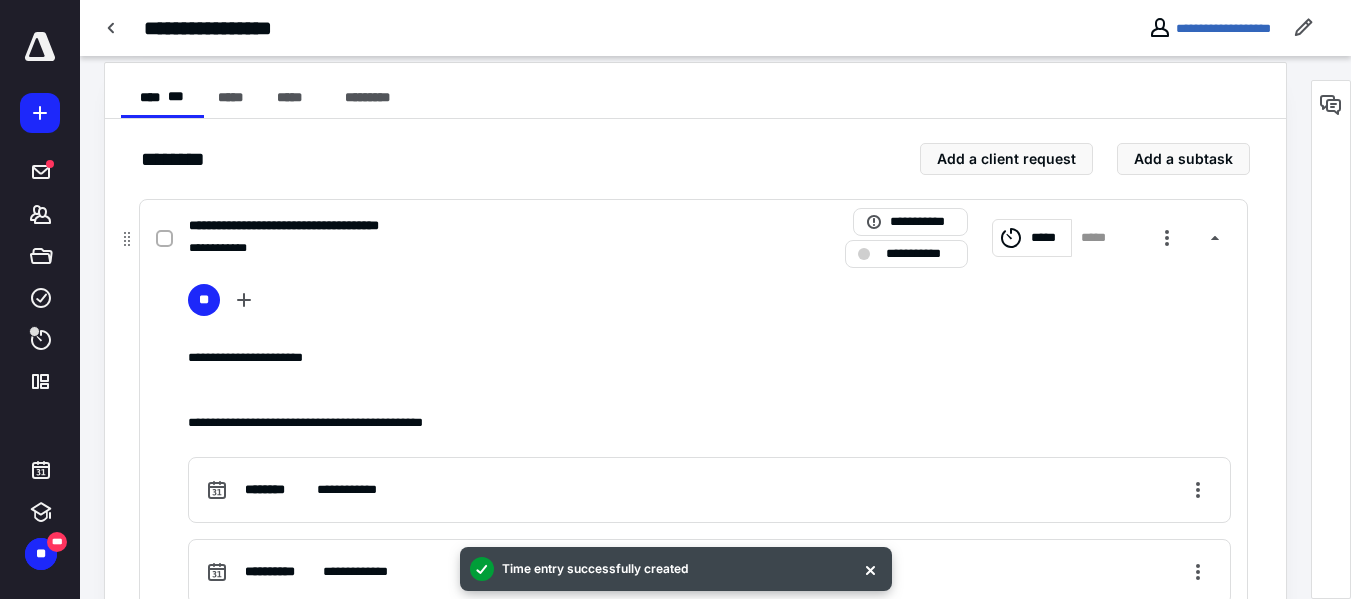 checkbox on "true" 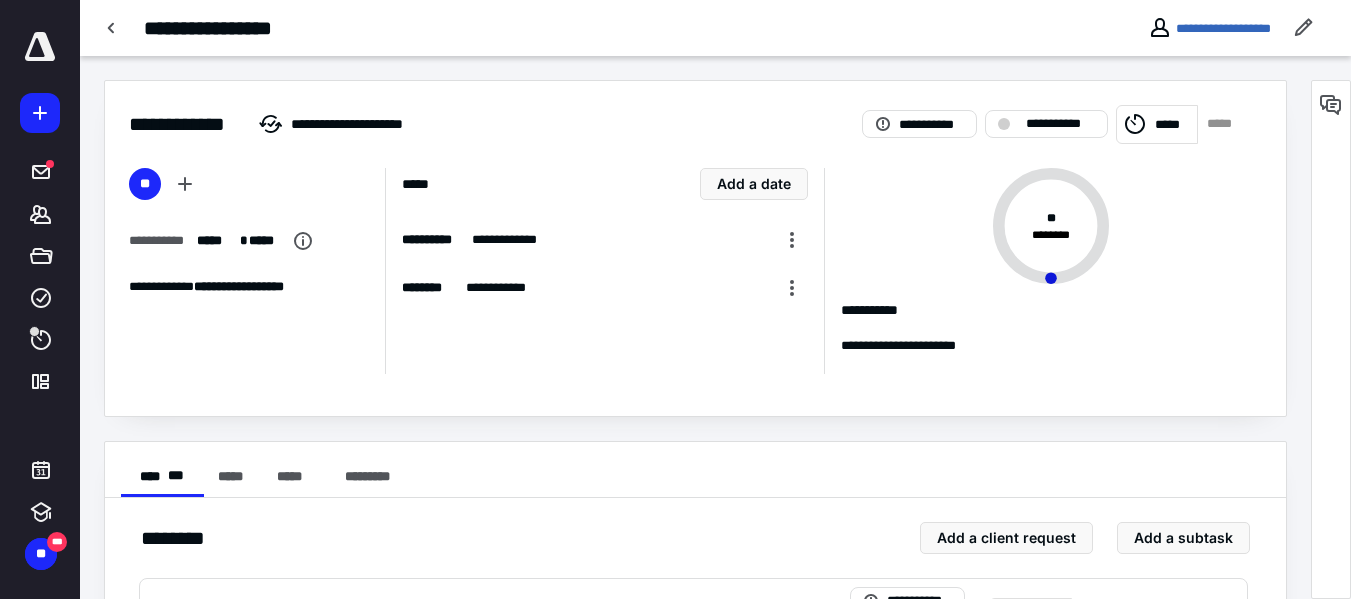 scroll, scrollTop: 106, scrollLeft: 0, axis: vertical 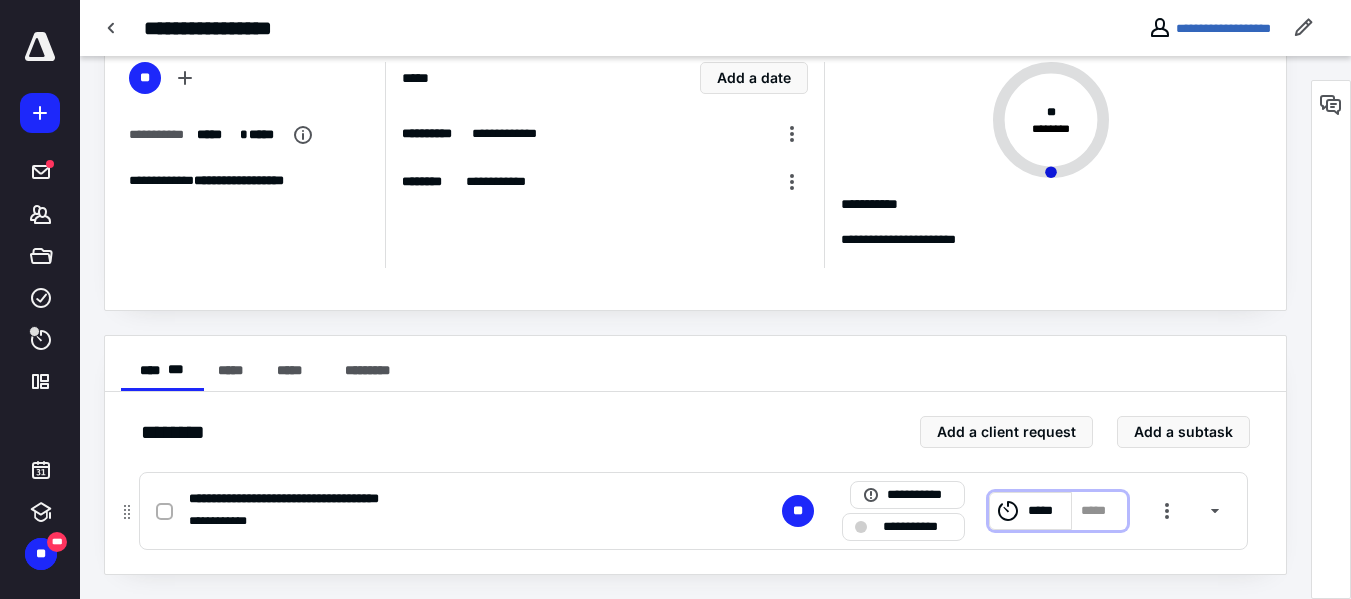 click on "*****" at bounding box center (1030, 511) 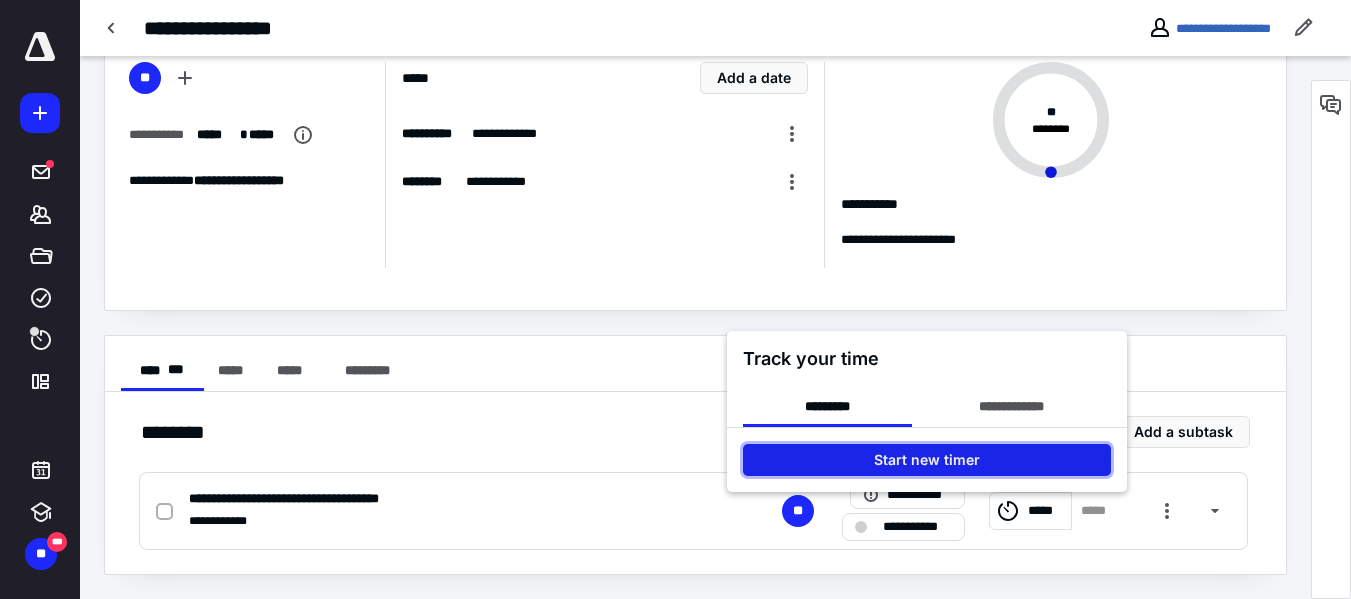click on "Start new timer" at bounding box center (927, 460) 